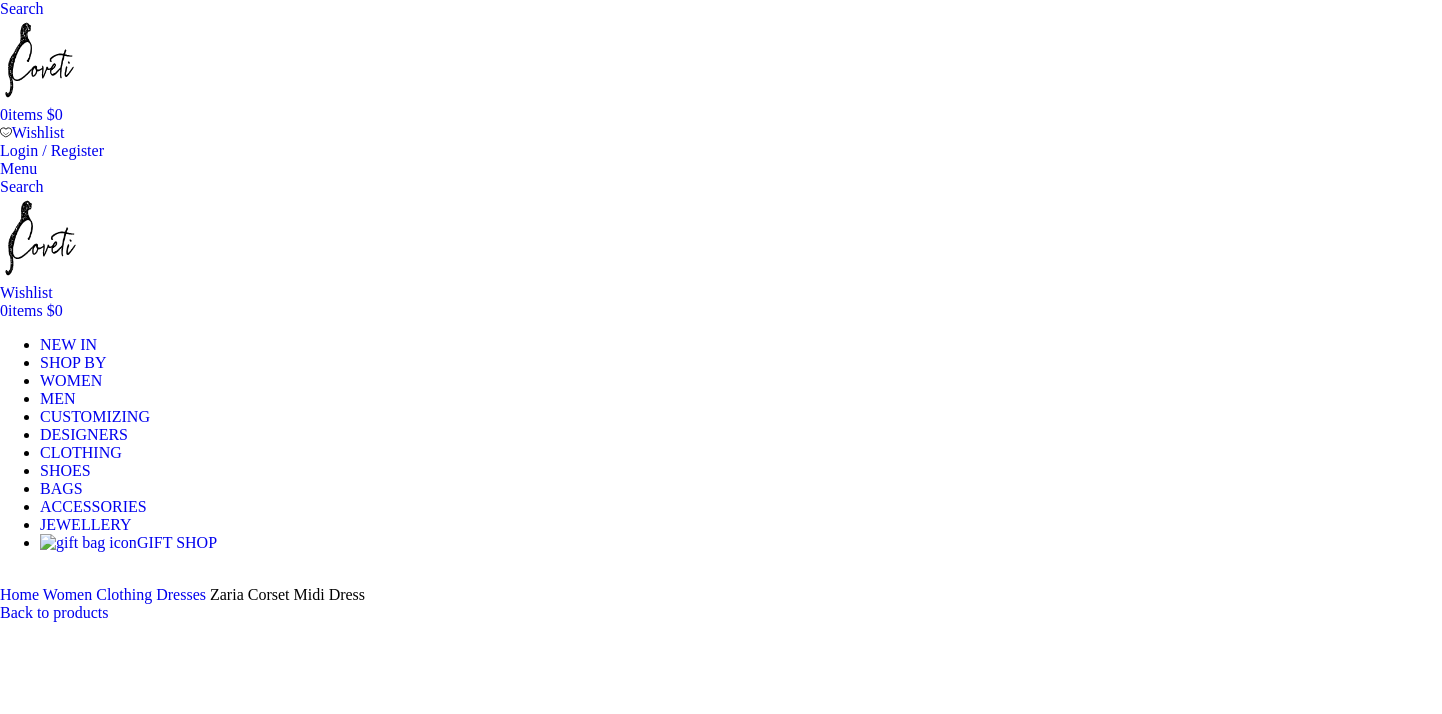 scroll, scrollTop: 133, scrollLeft: 0, axis: vertical 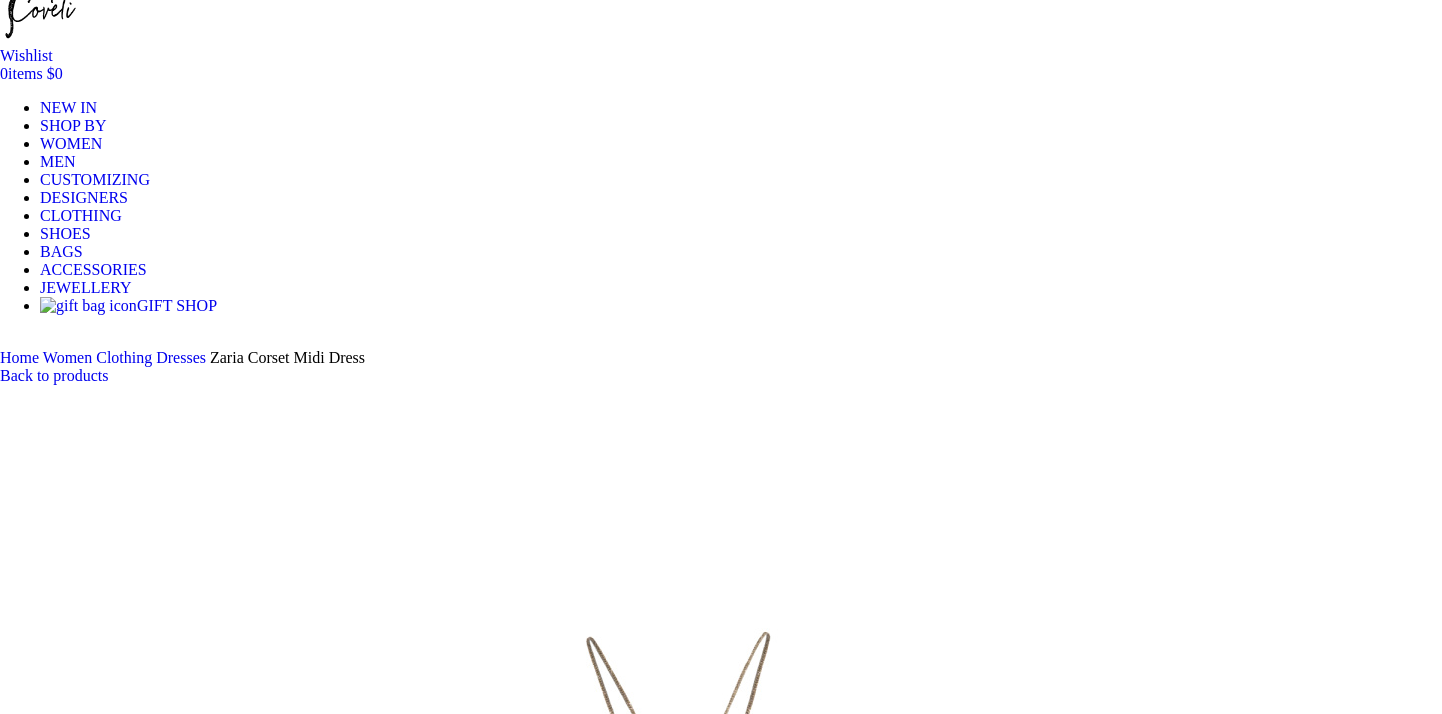 click at bounding box center (310, 7546) 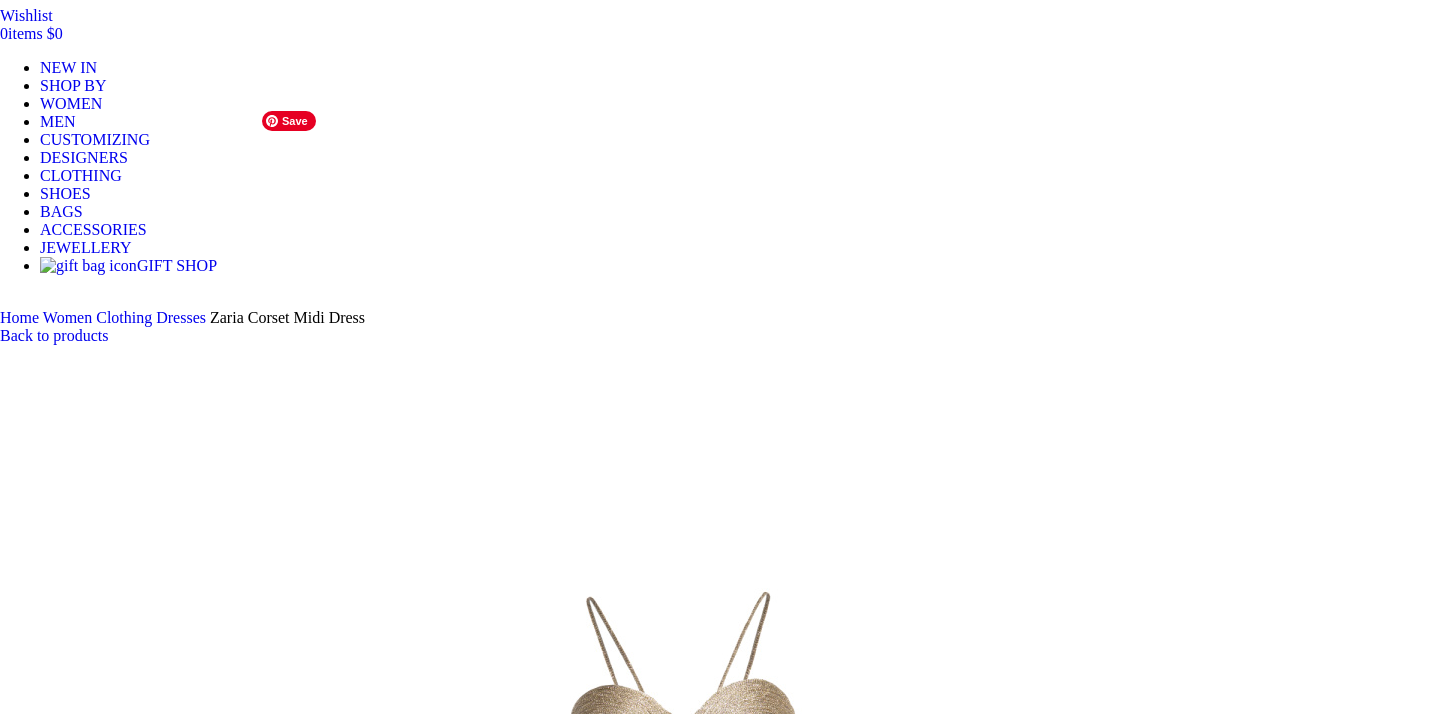scroll, scrollTop: 323, scrollLeft: 0, axis: vertical 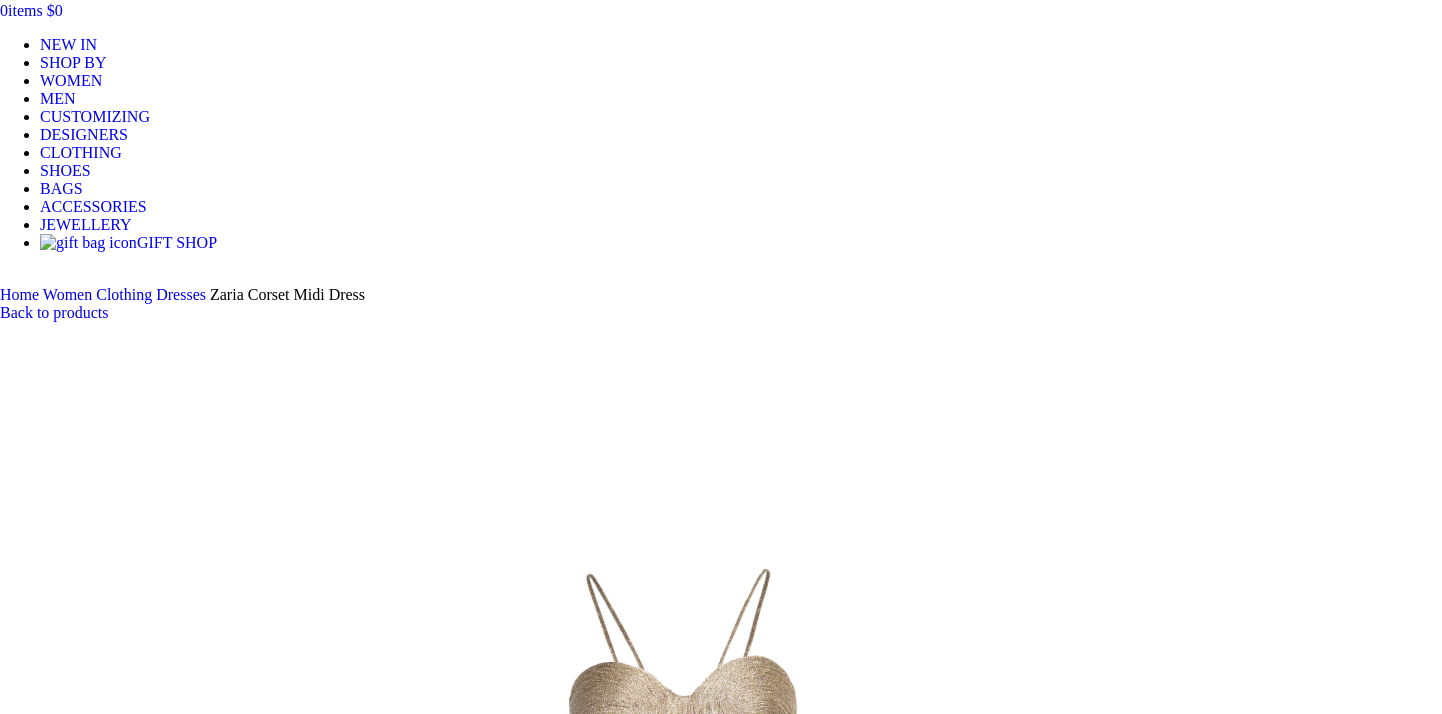click at bounding box center (310, 8087) 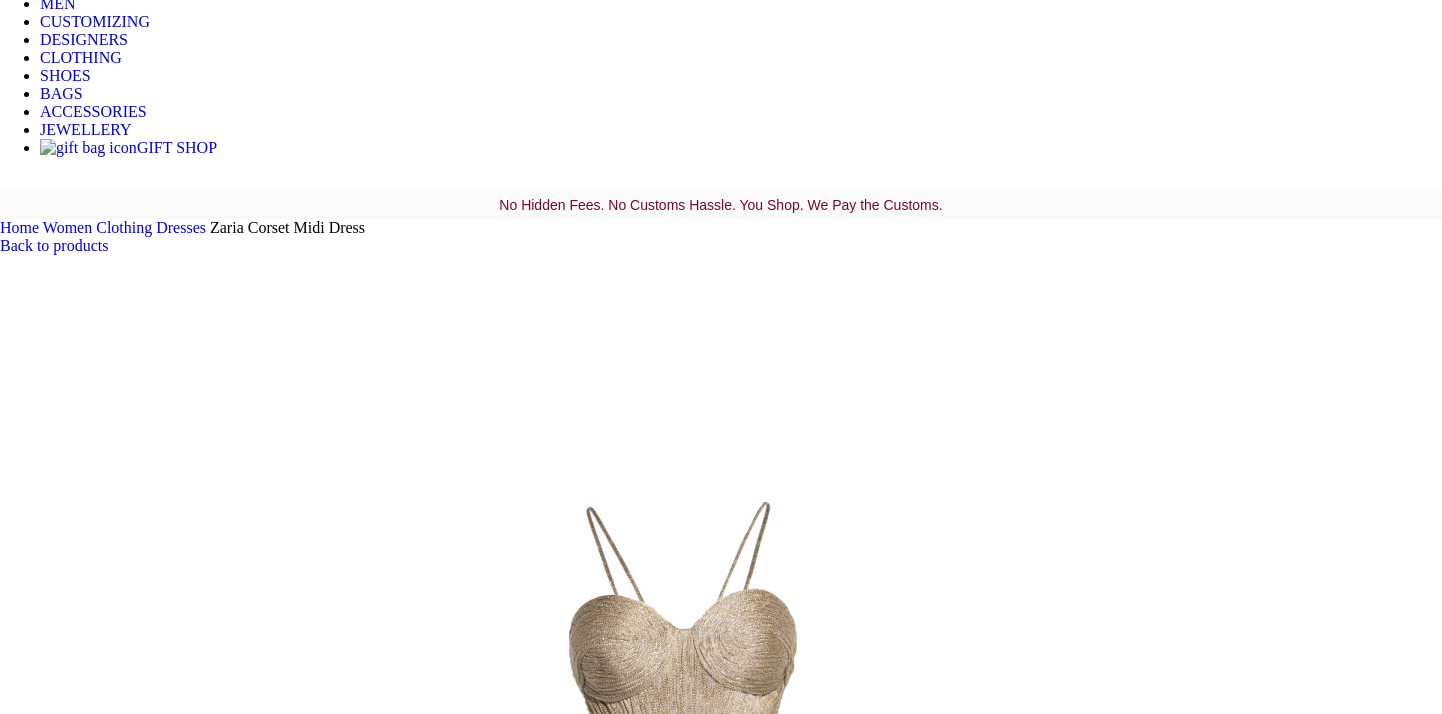 scroll, scrollTop: 437, scrollLeft: 0, axis: vertical 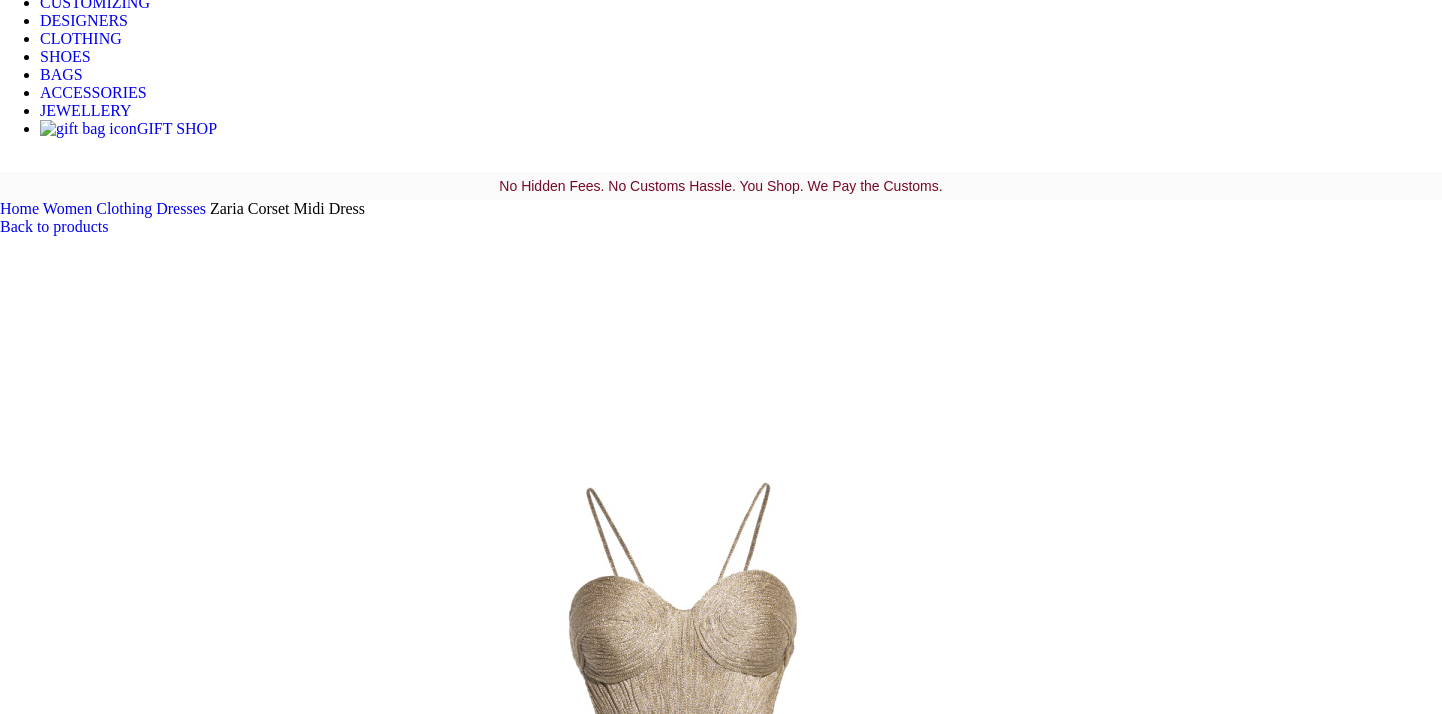 click at bounding box center (310, 1878) 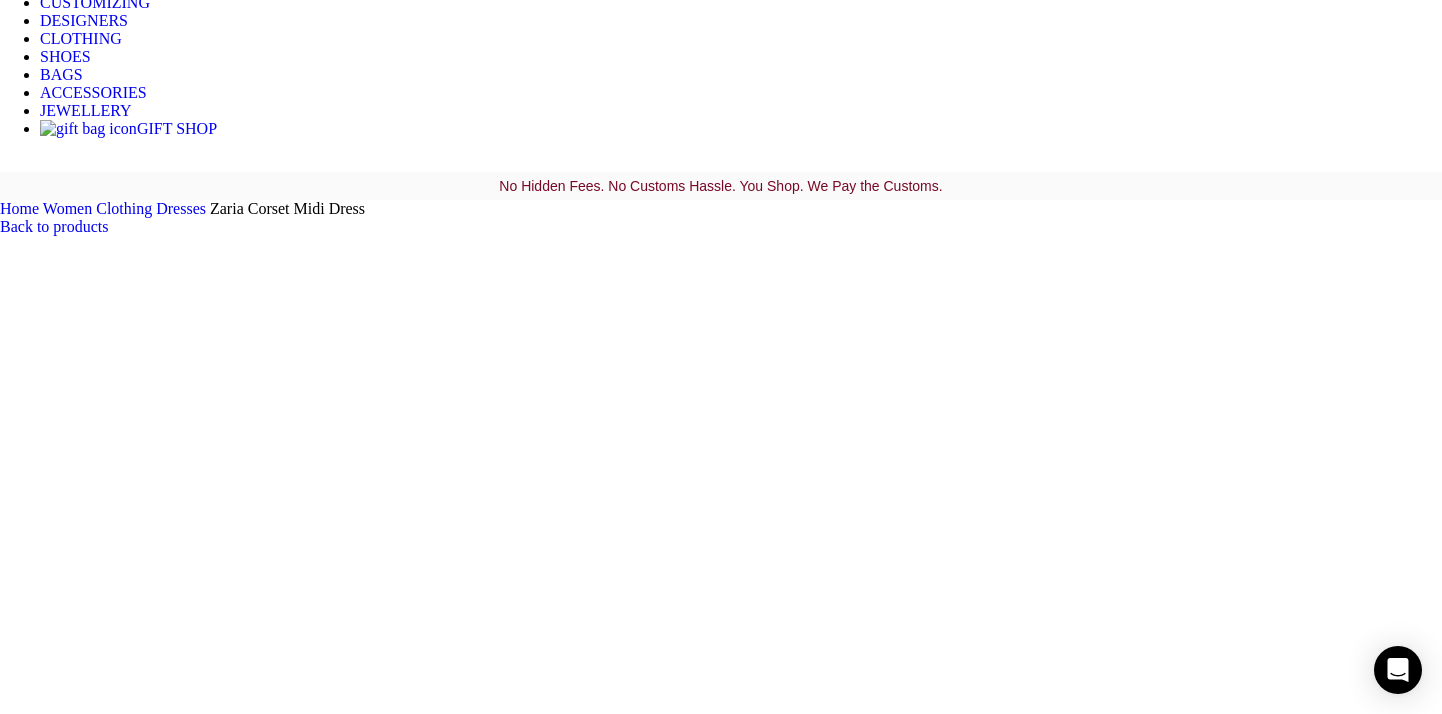 click at bounding box center (310, 1752) 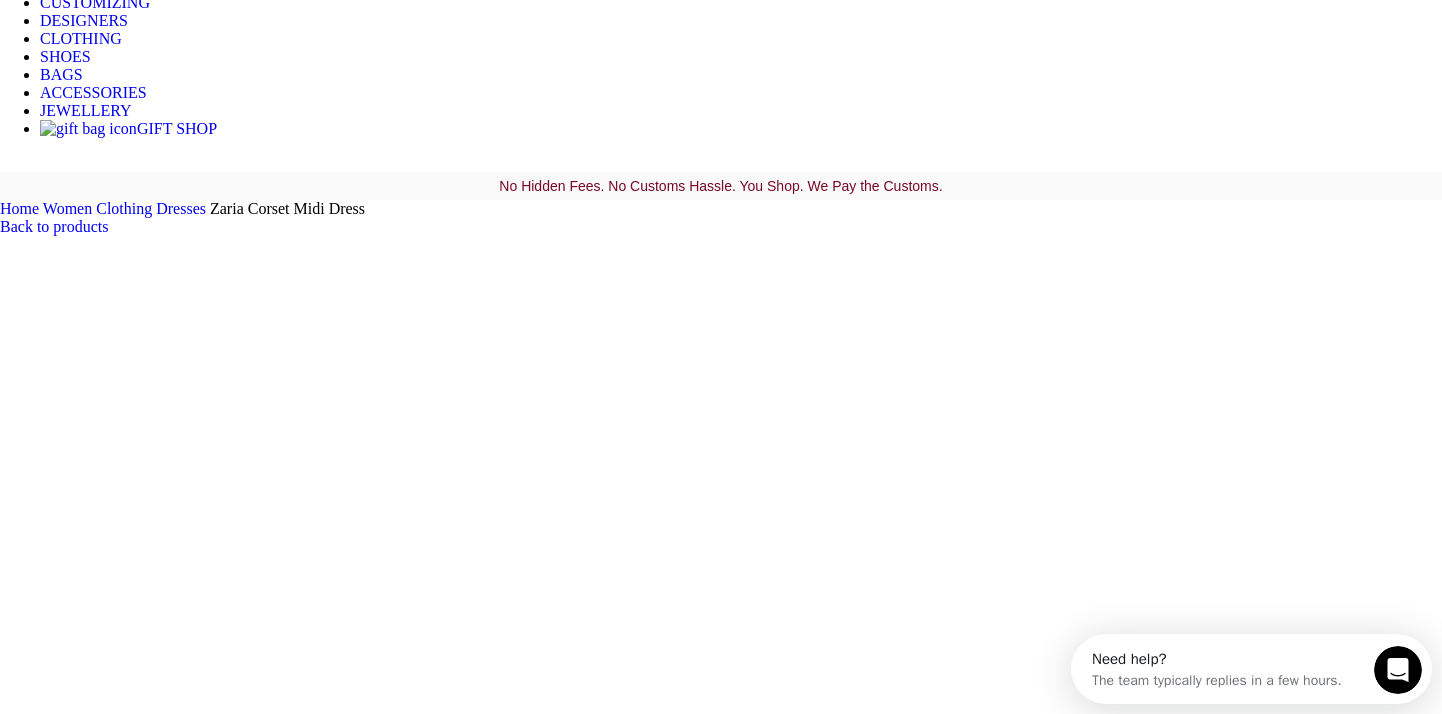 scroll, scrollTop: 0, scrollLeft: 0, axis: both 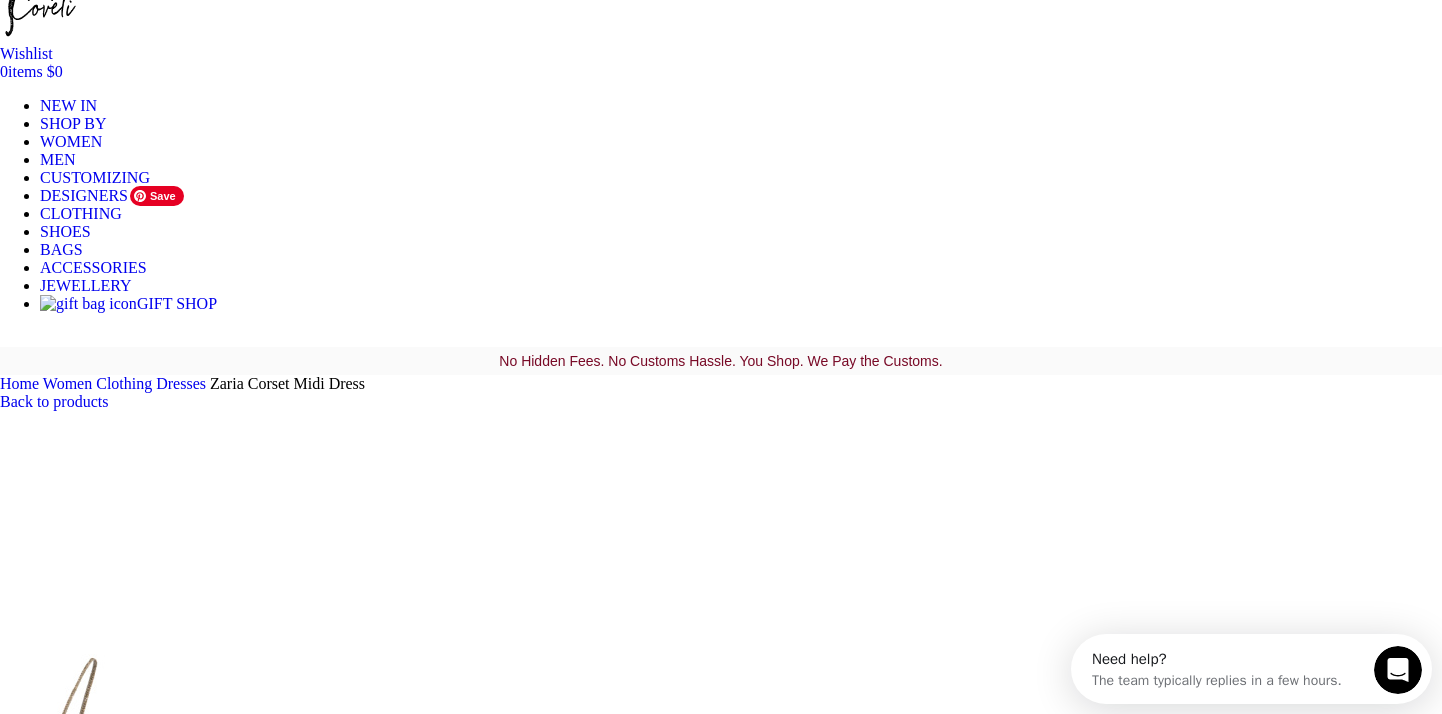 click at bounding box center [310, 1547] 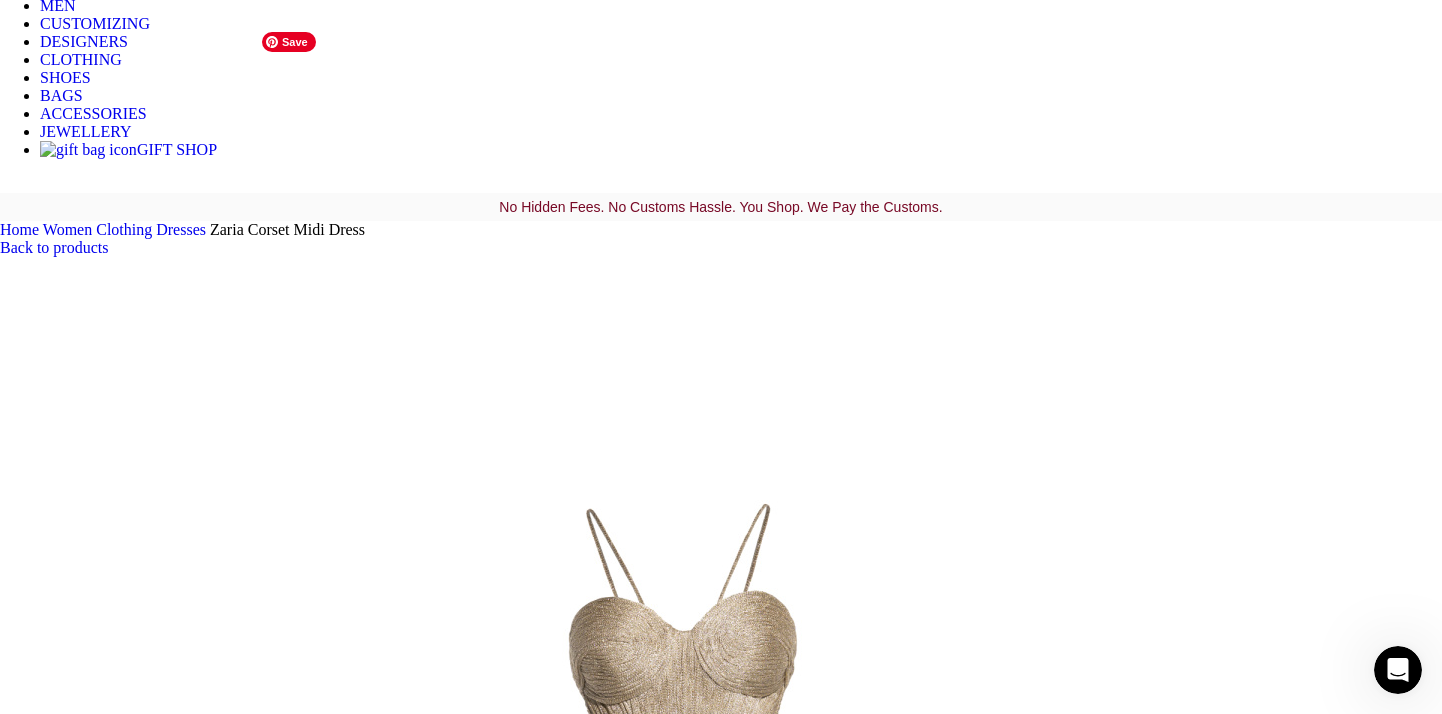 scroll, scrollTop: 431, scrollLeft: 0, axis: vertical 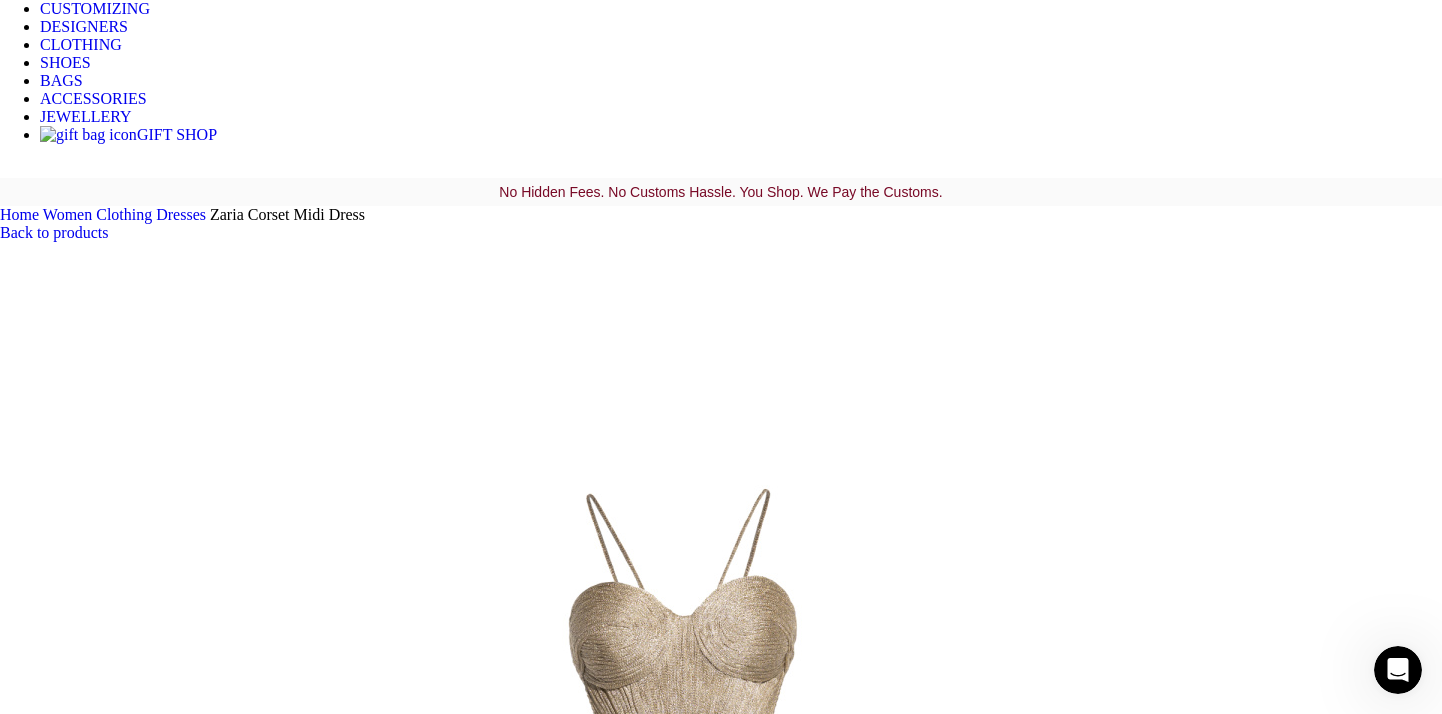click at bounding box center [310, 1631] 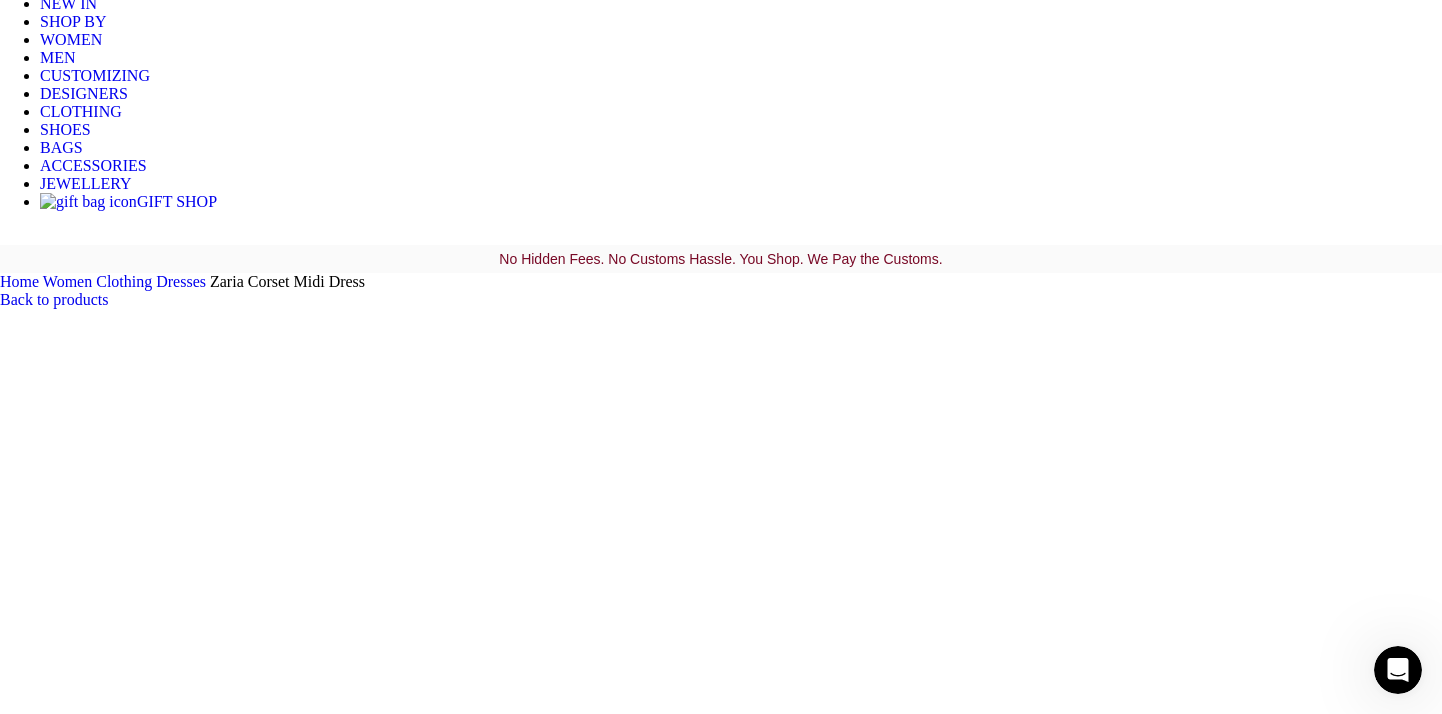 scroll, scrollTop: 363, scrollLeft: 0, axis: vertical 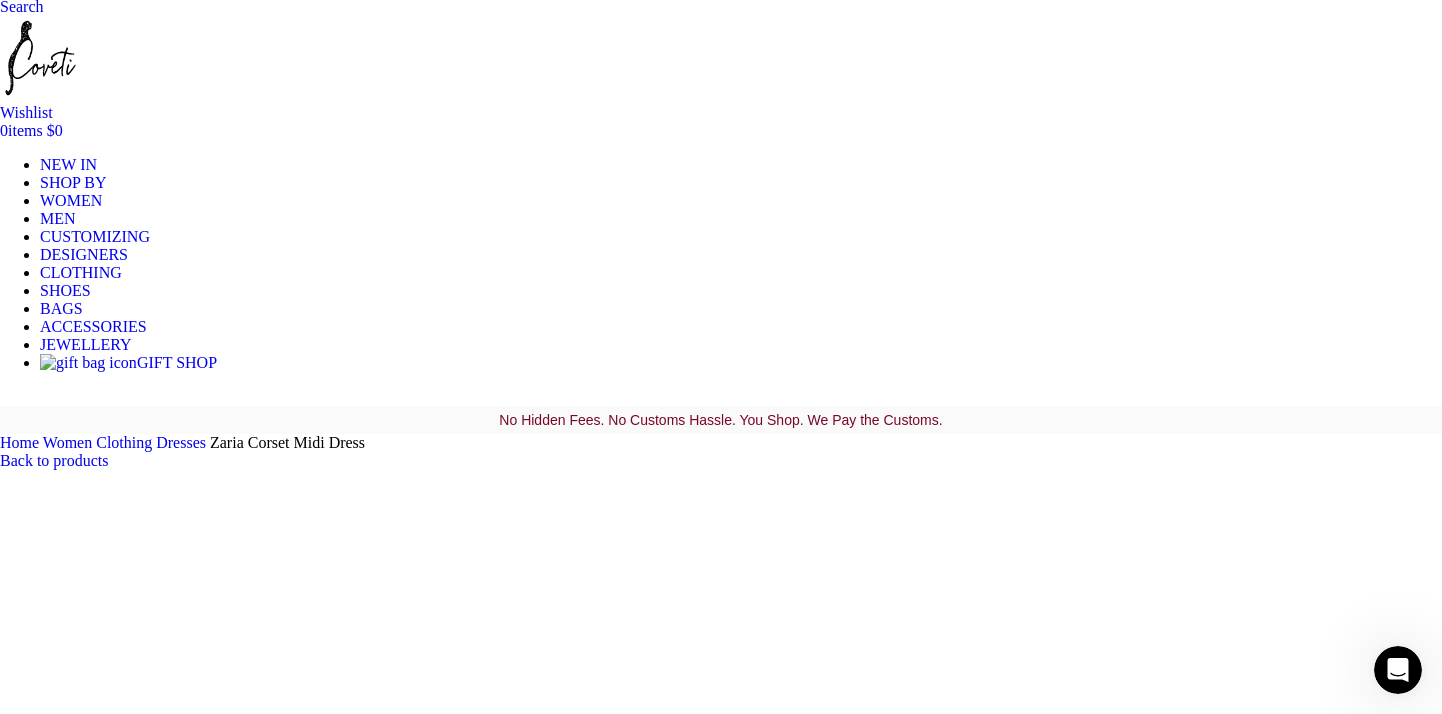 click at bounding box center [310, 1733] 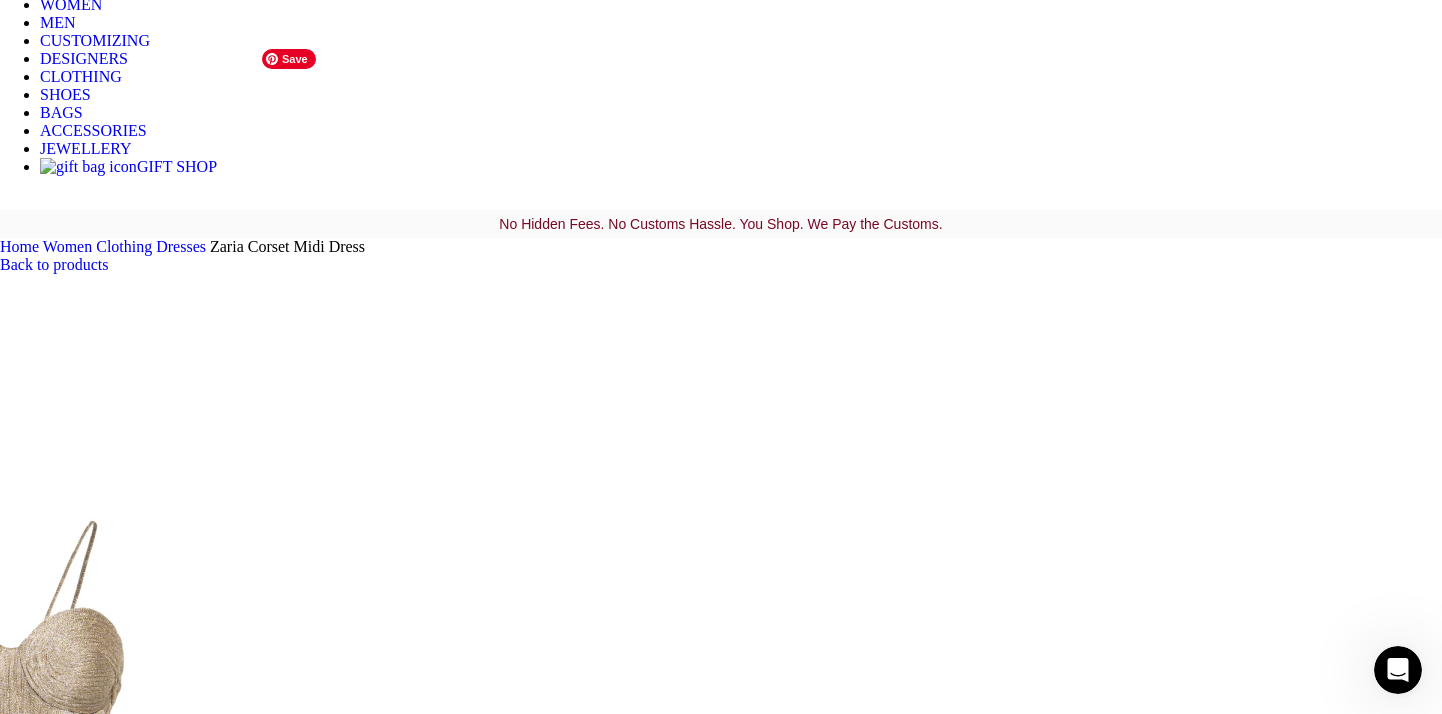 scroll, scrollTop: 402, scrollLeft: 0, axis: vertical 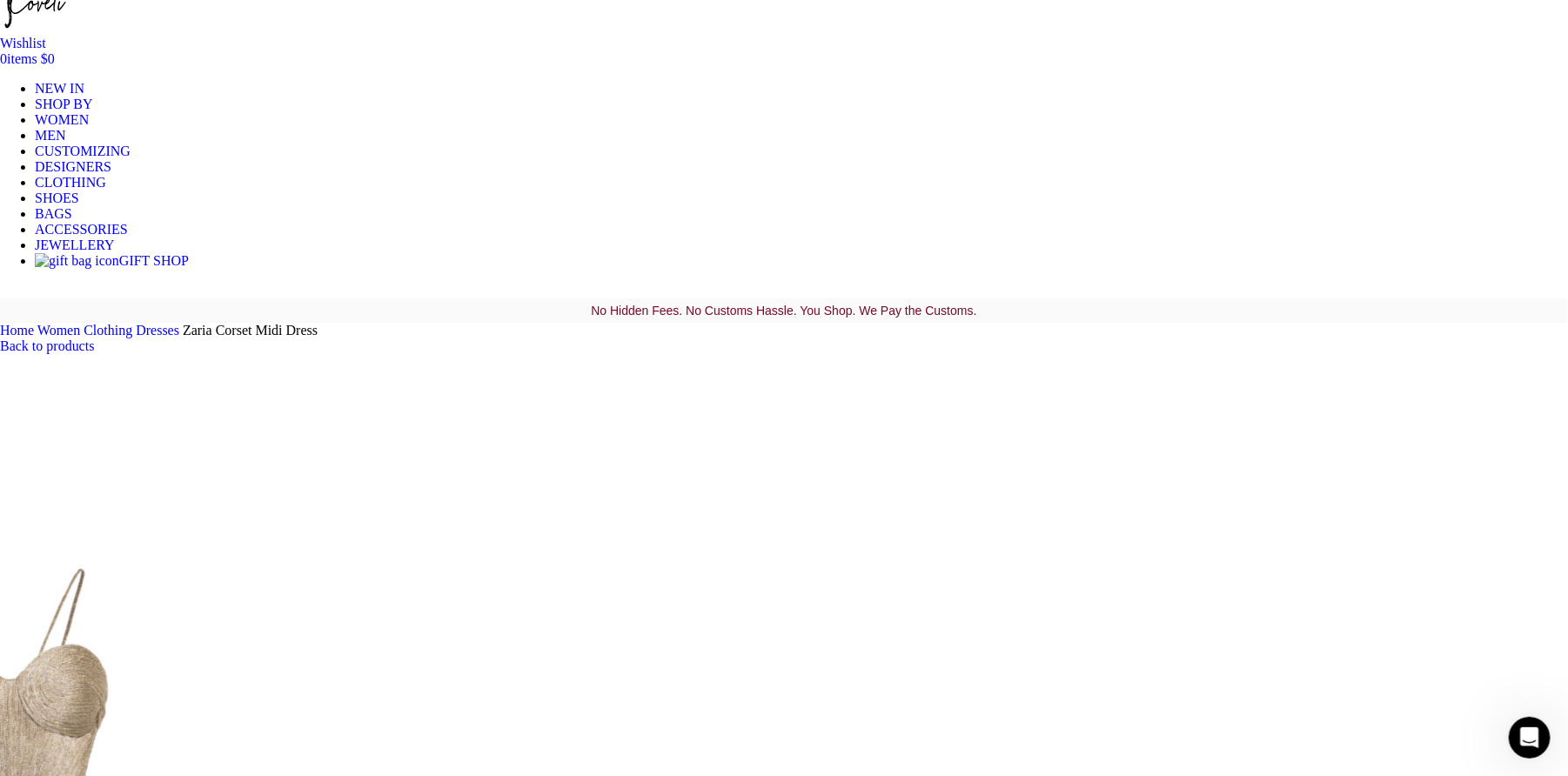 click at bounding box center (270, 1673) 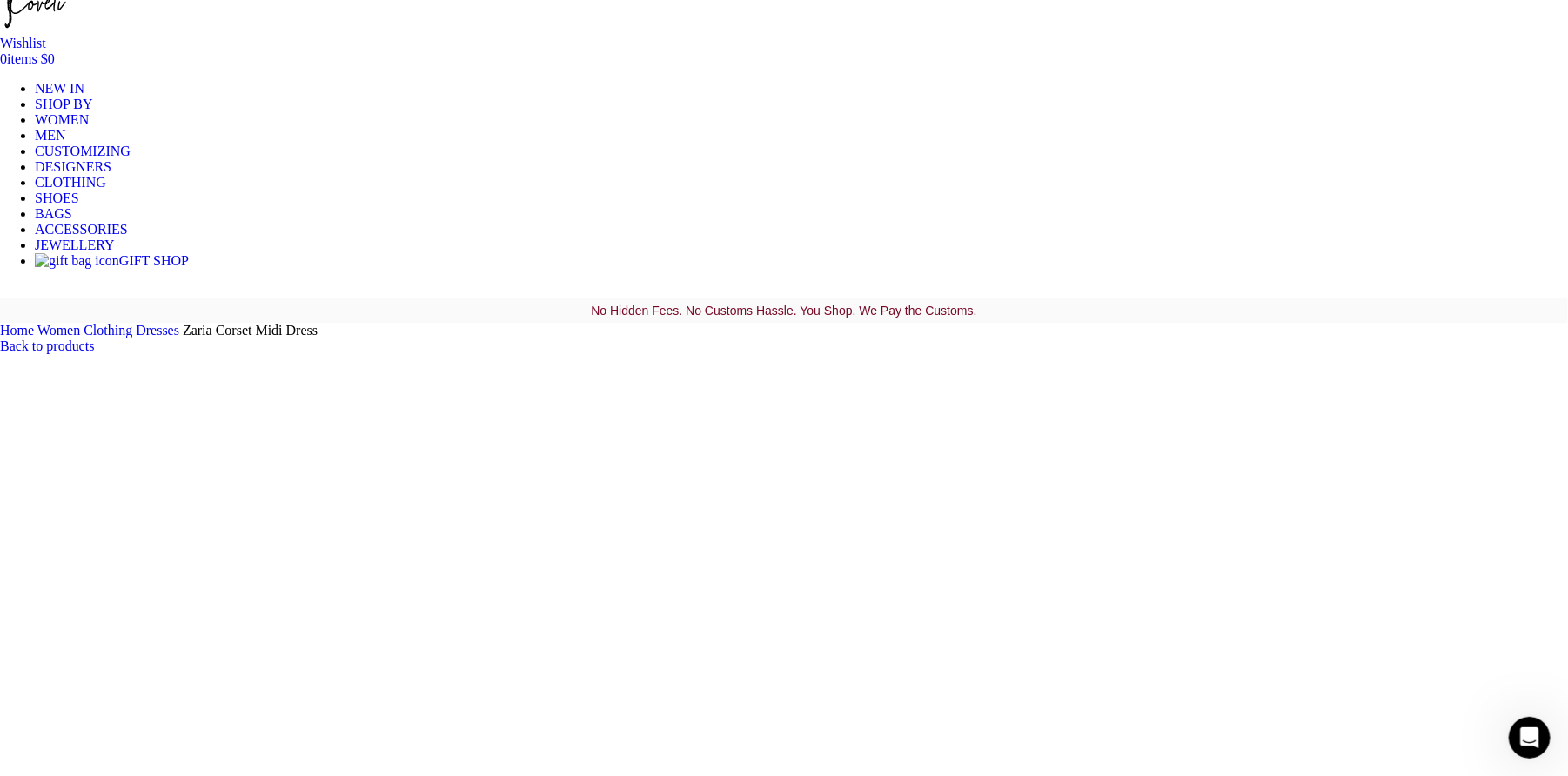 scroll, scrollTop: 0, scrollLeft: 1648, axis: horizontal 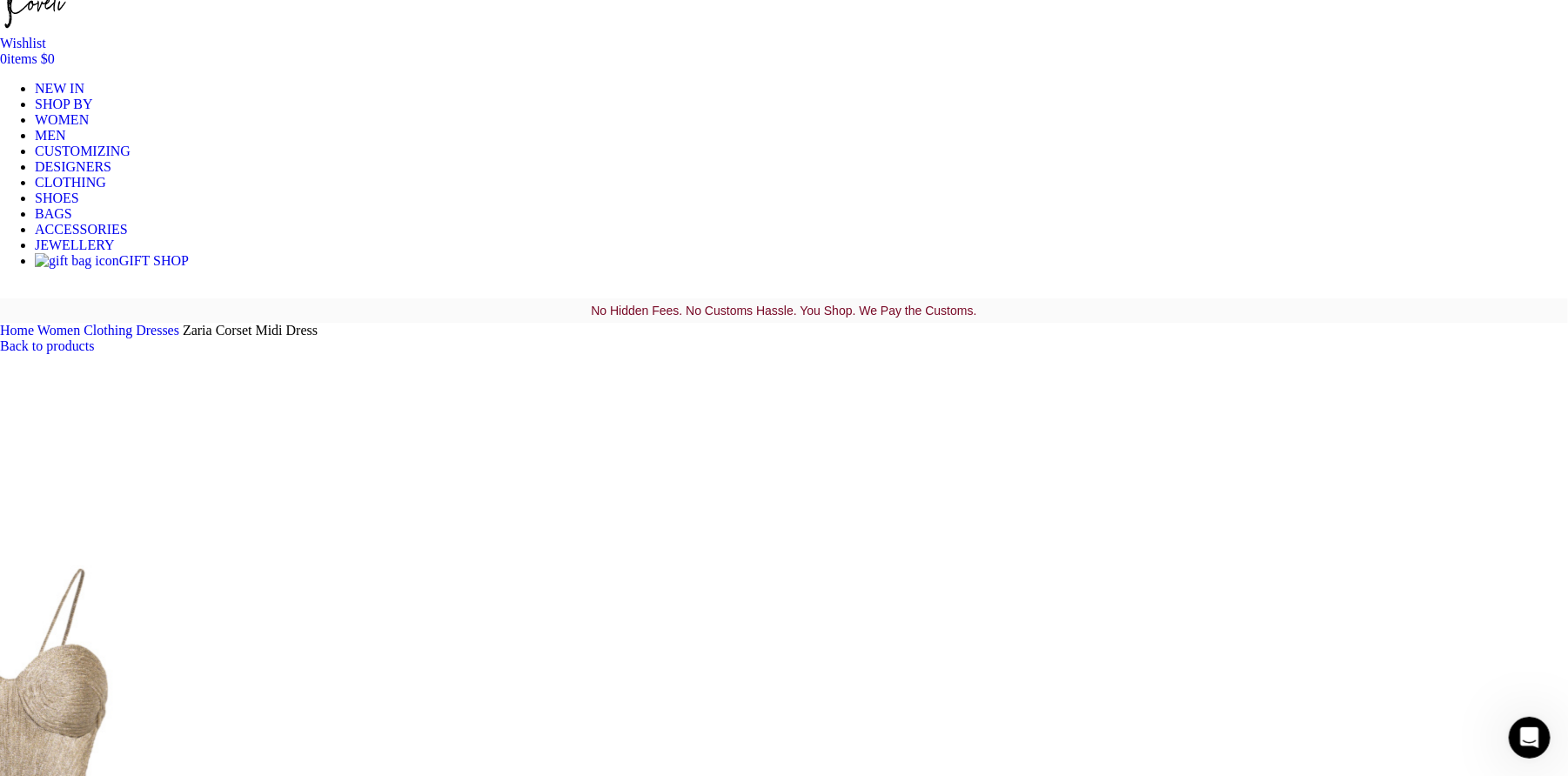 click at bounding box center (270, 1673) 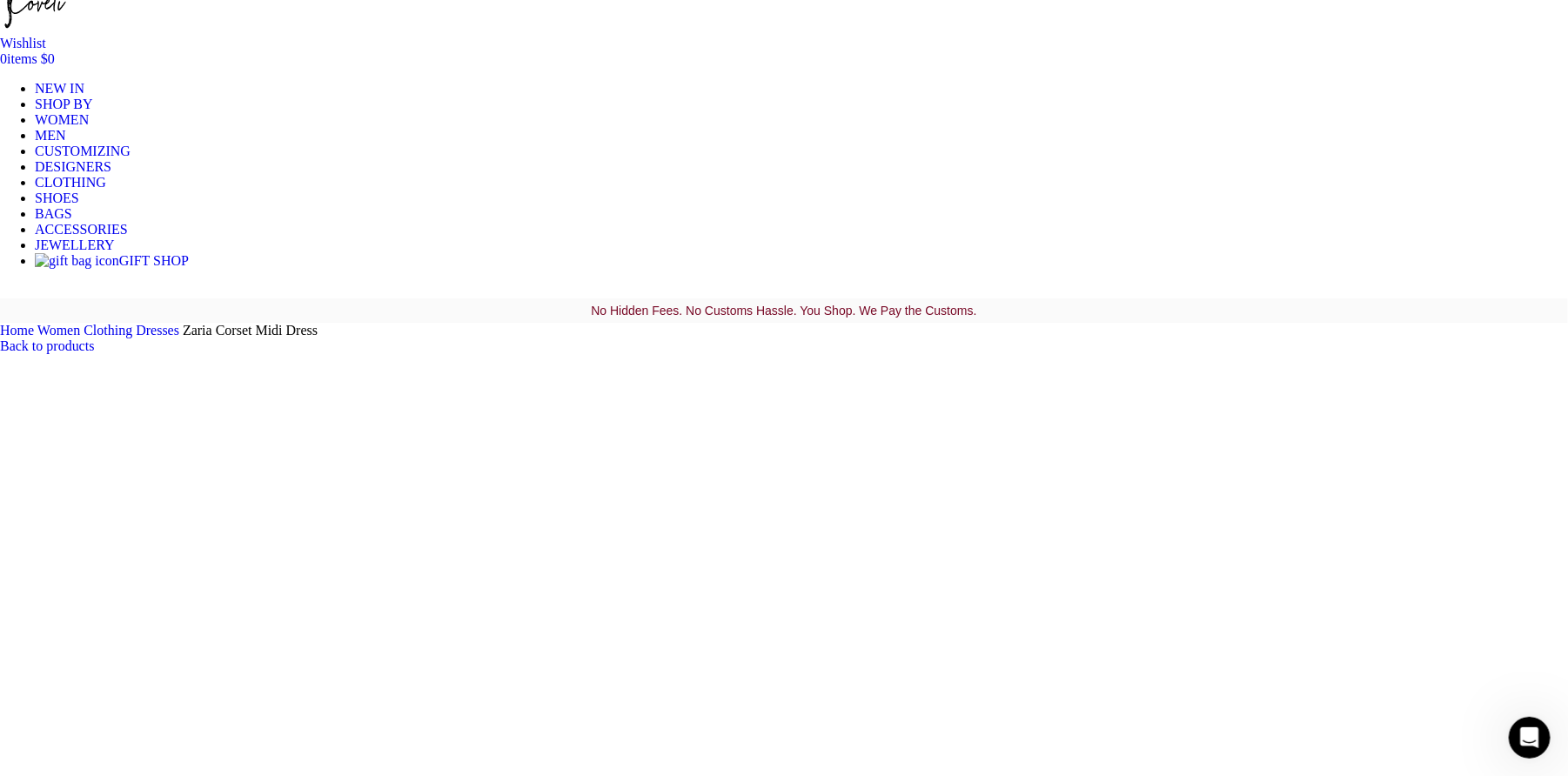 click at bounding box center (270, 1783) 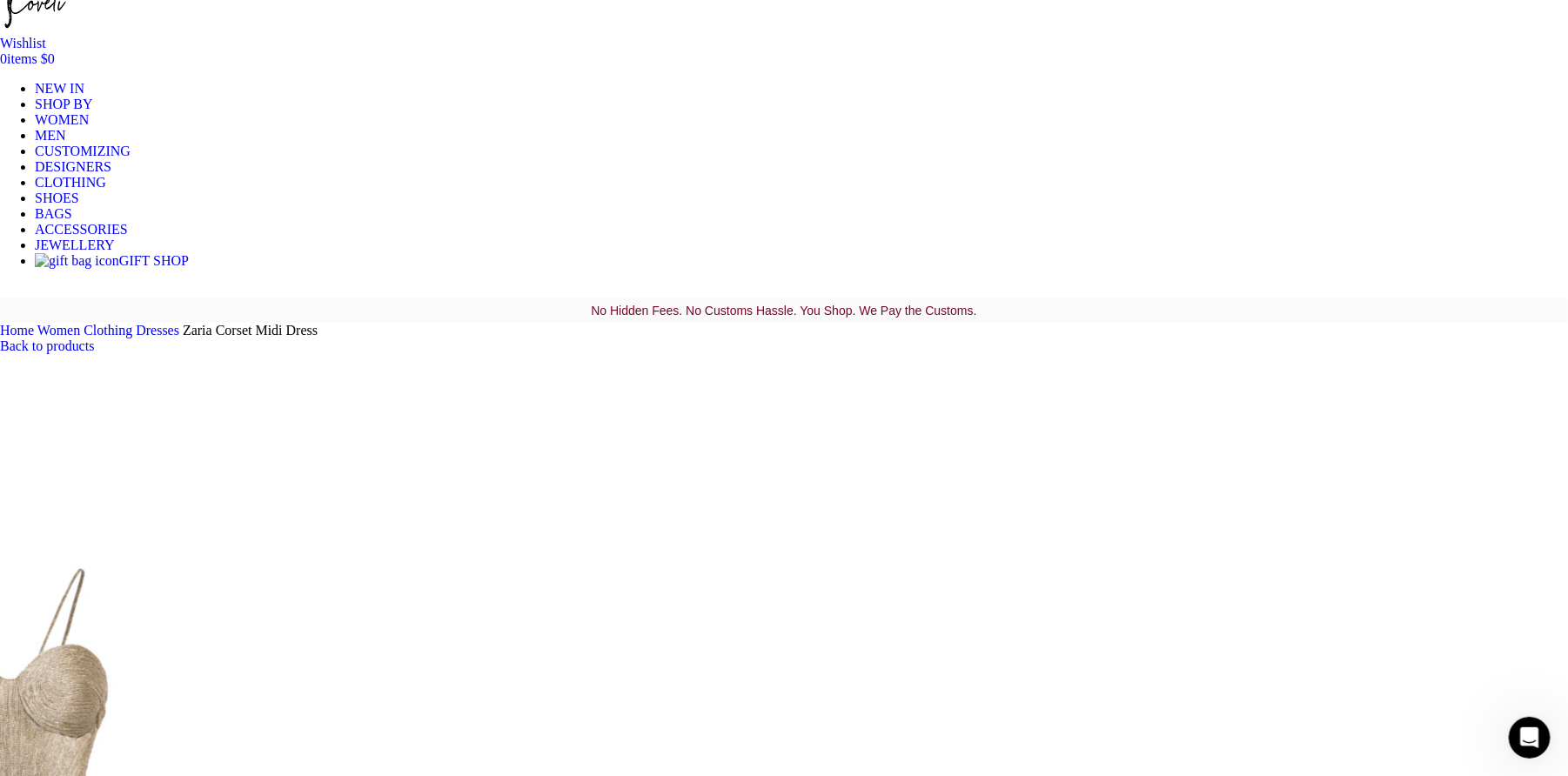 click at bounding box center [270, 1342] 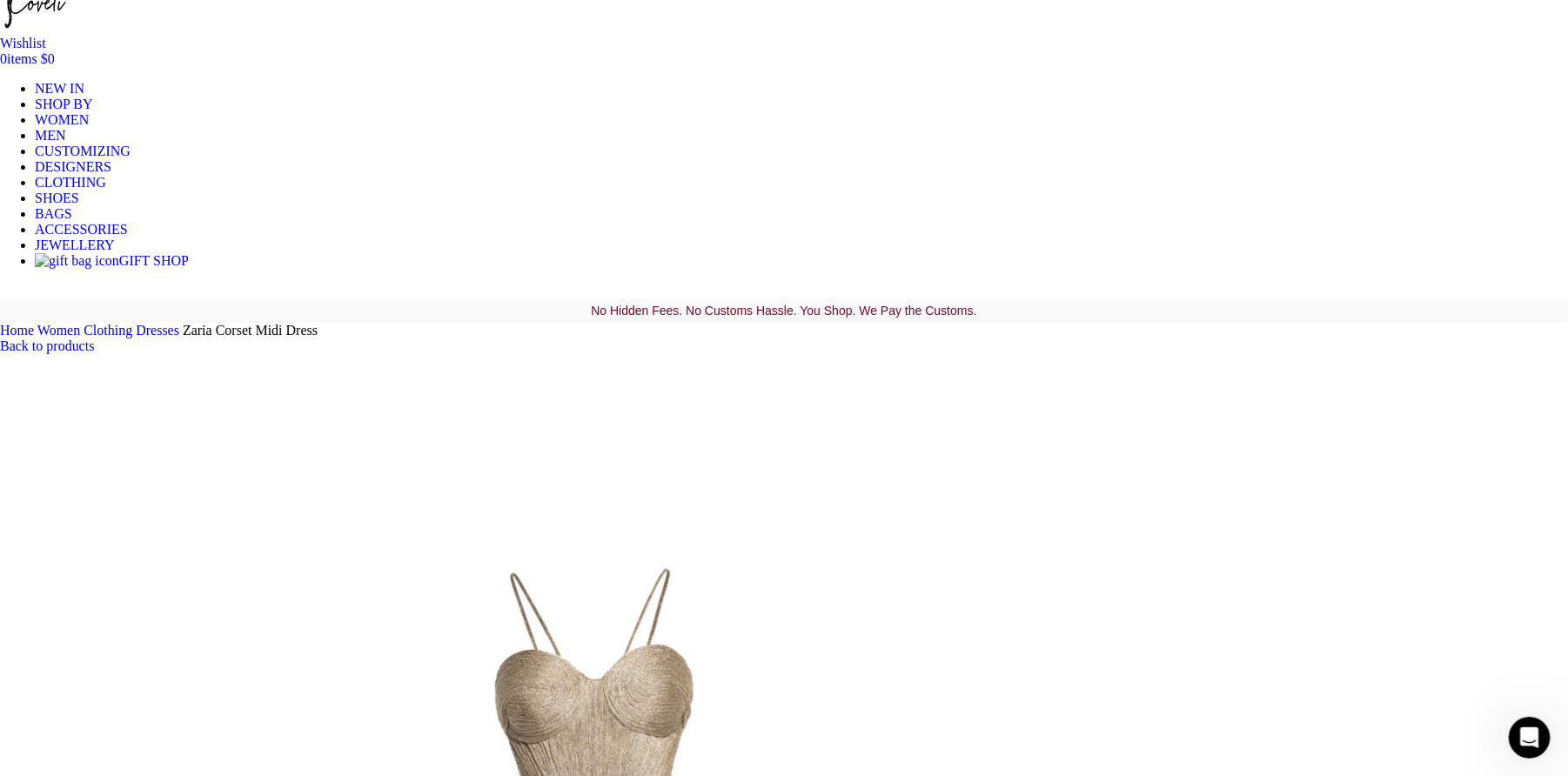 scroll, scrollTop: 0, scrollLeft: 2747, axis: horizontal 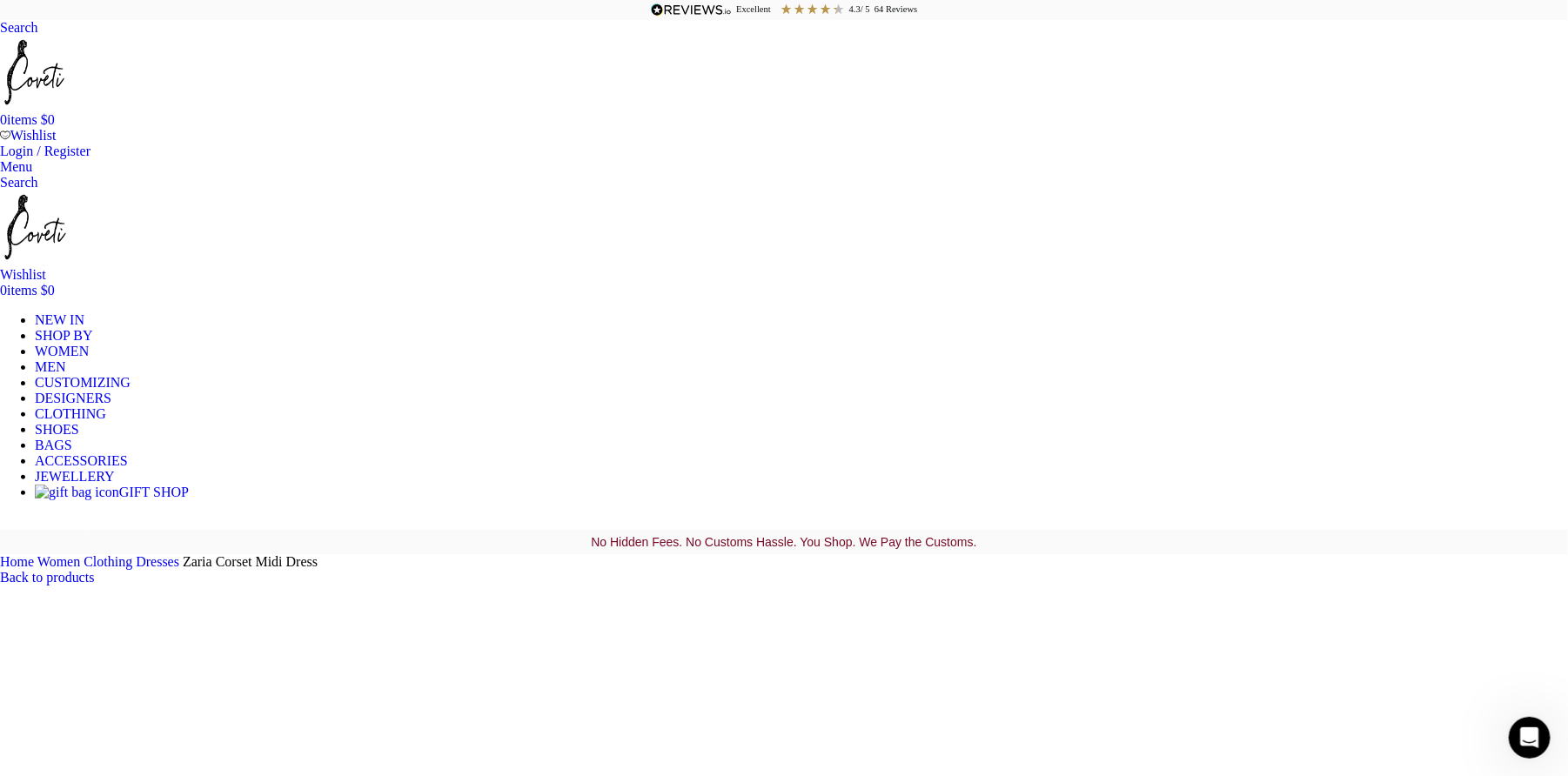 click at bounding box center [270, 1684] 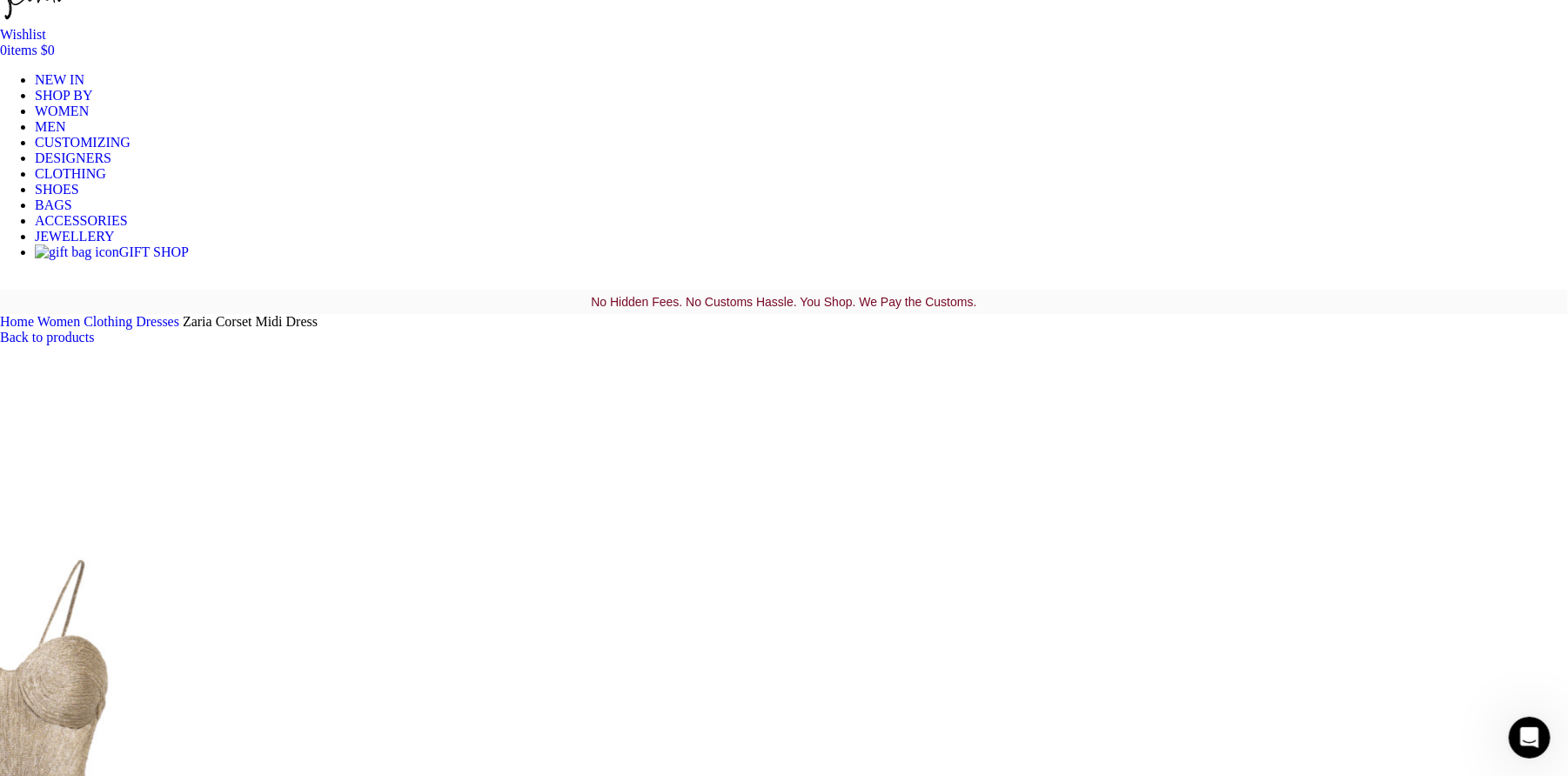 scroll, scrollTop: 289, scrollLeft: 0, axis: vertical 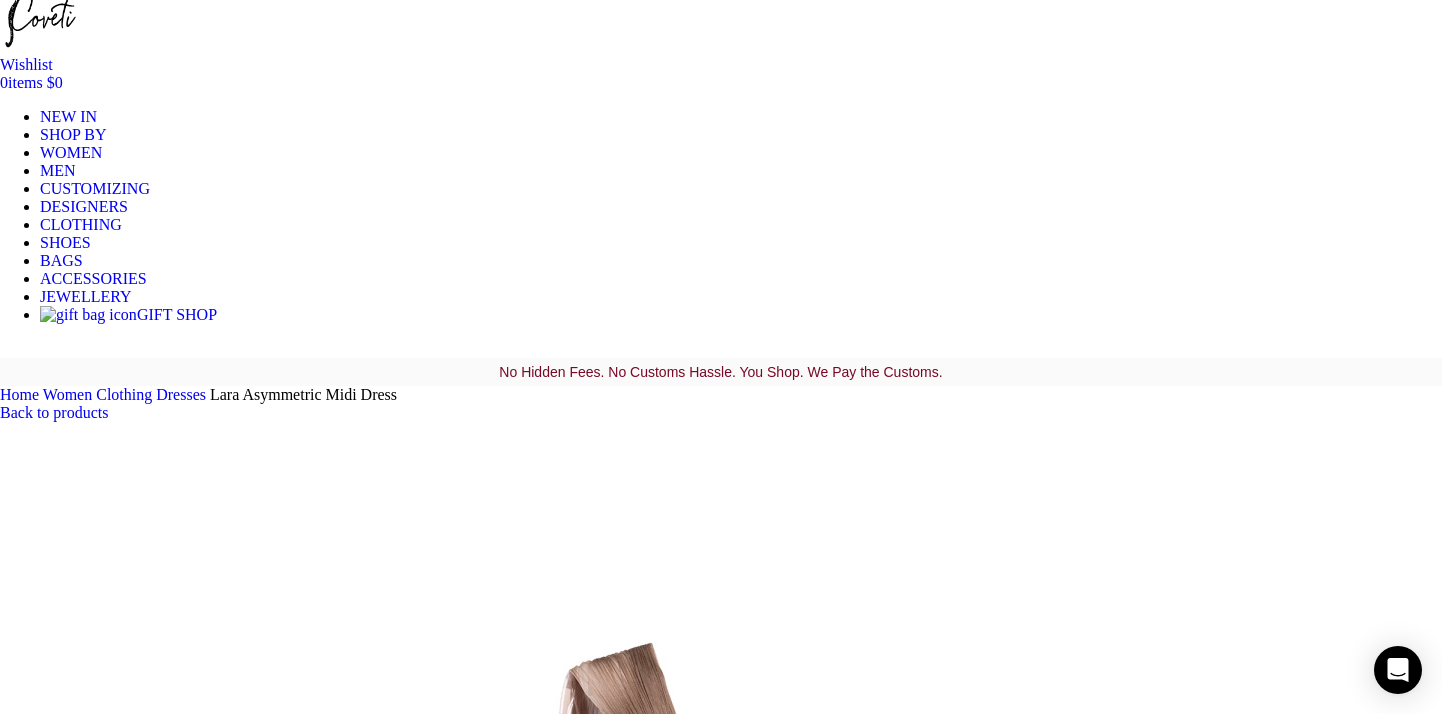 click at bounding box center [310, 1685] 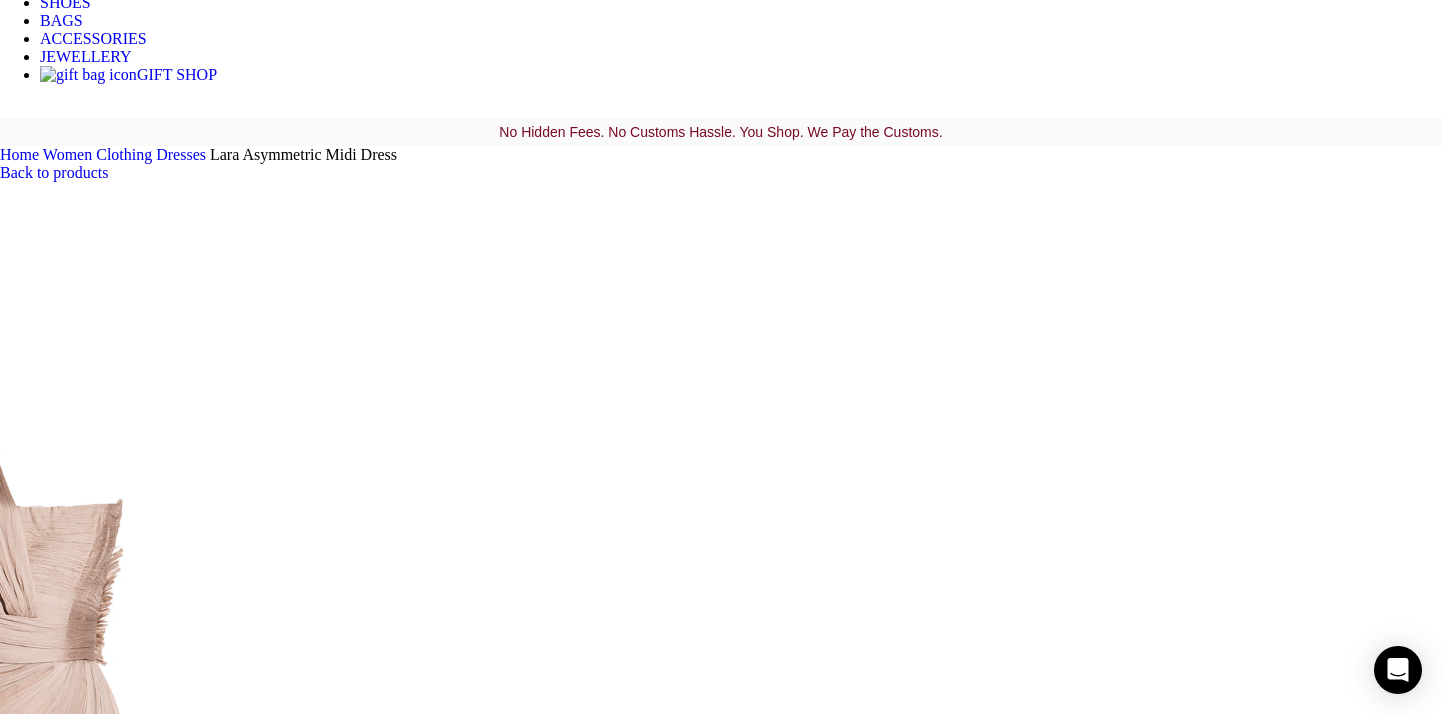 scroll, scrollTop: 566, scrollLeft: 0, axis: vertical 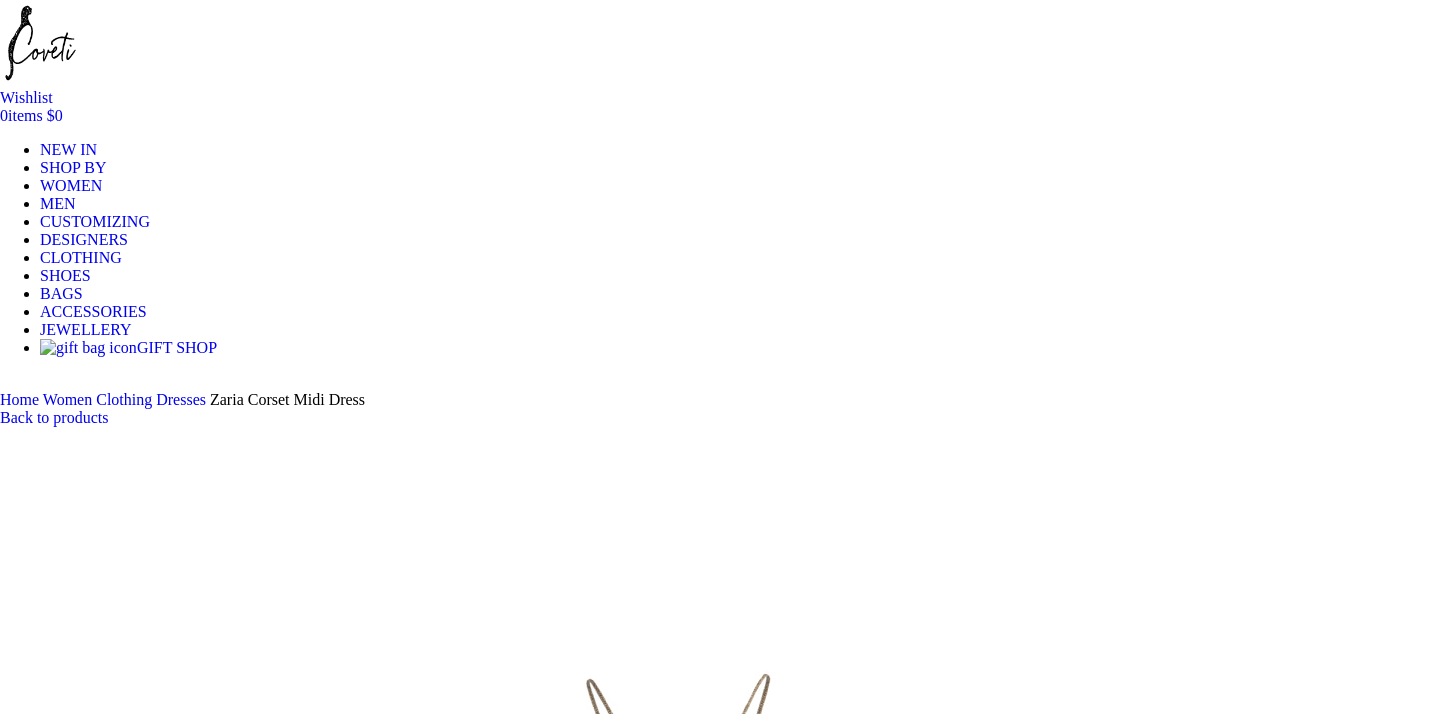 click at bounding box center [310, 7588] 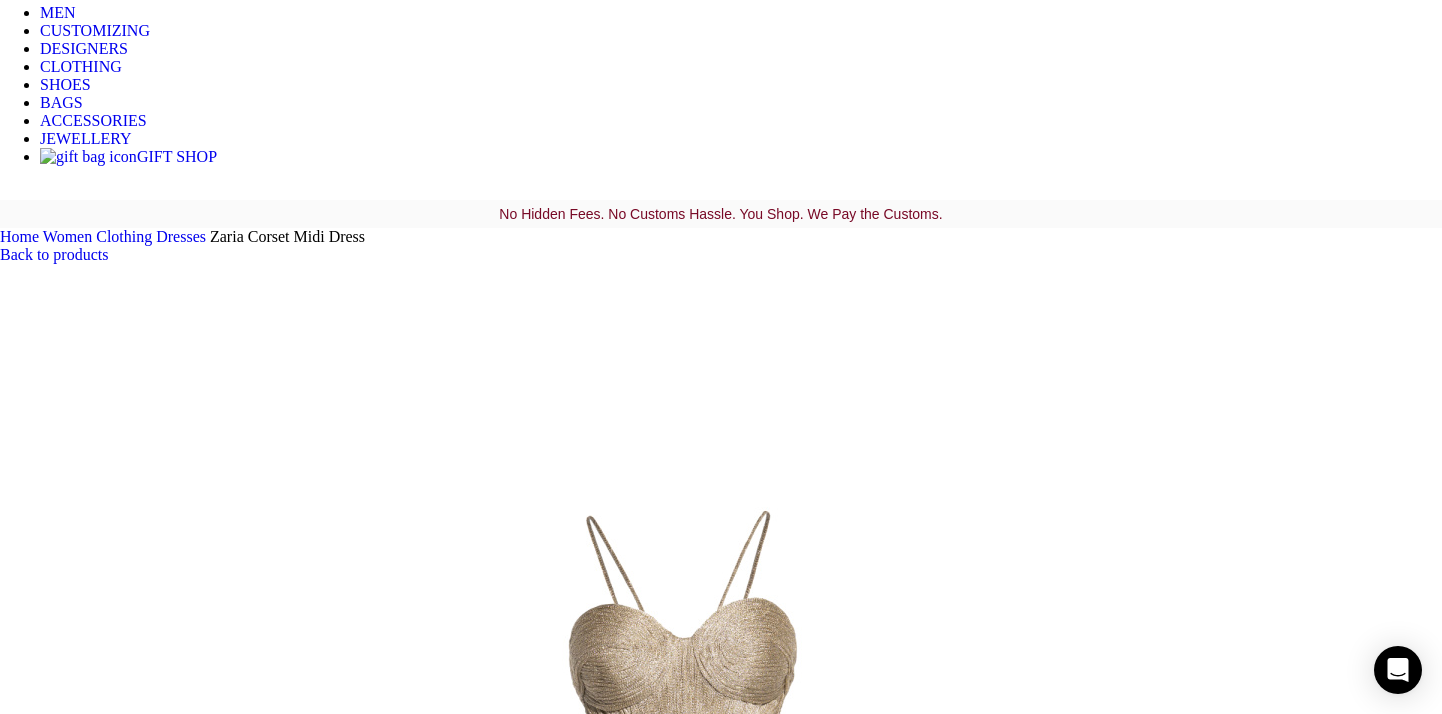 scroll, scrollTop: 433, scrollLeft: 0, axis: vertical 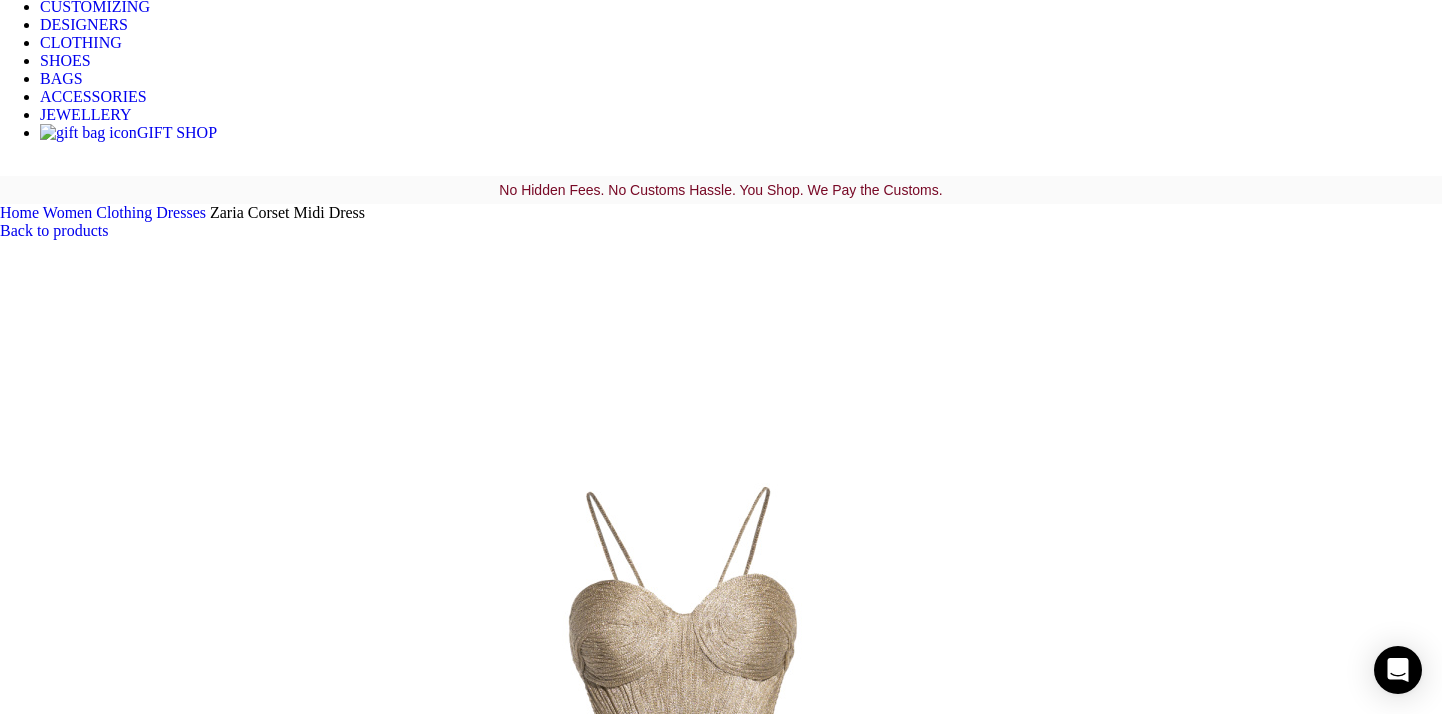 click at bounding box center [310, 1756] 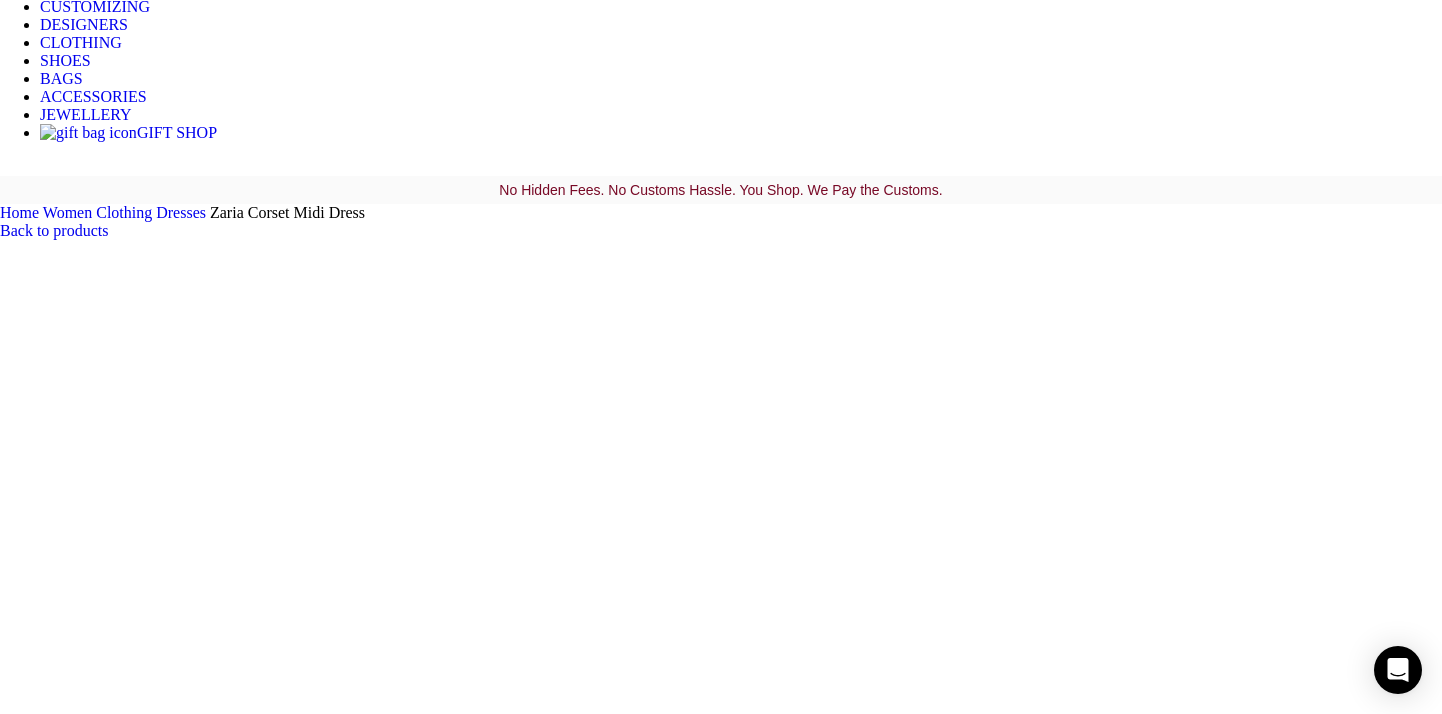 click at bounding box center [310, 1882] 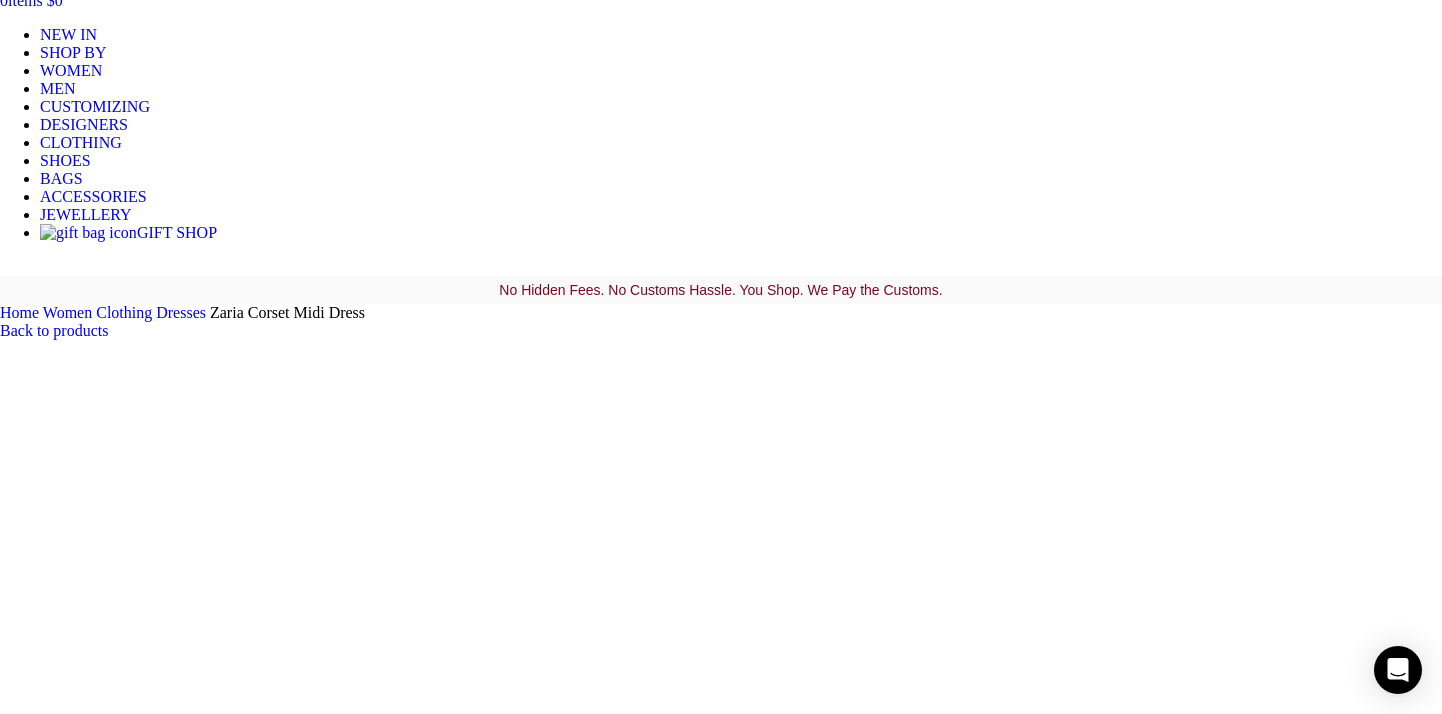 scroll, scrollTop: 229, scrollLeft: 0, axis: vertical 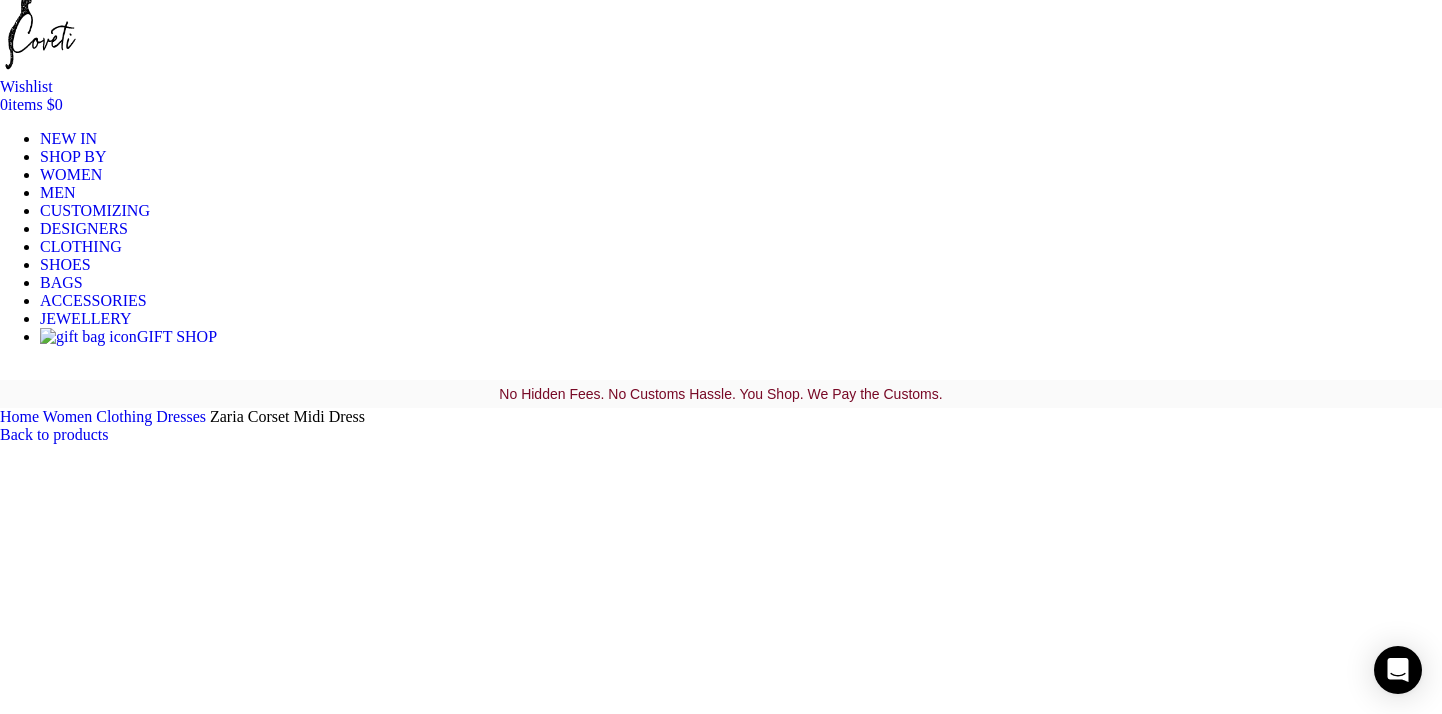 click at bounding box center (310, 1580) 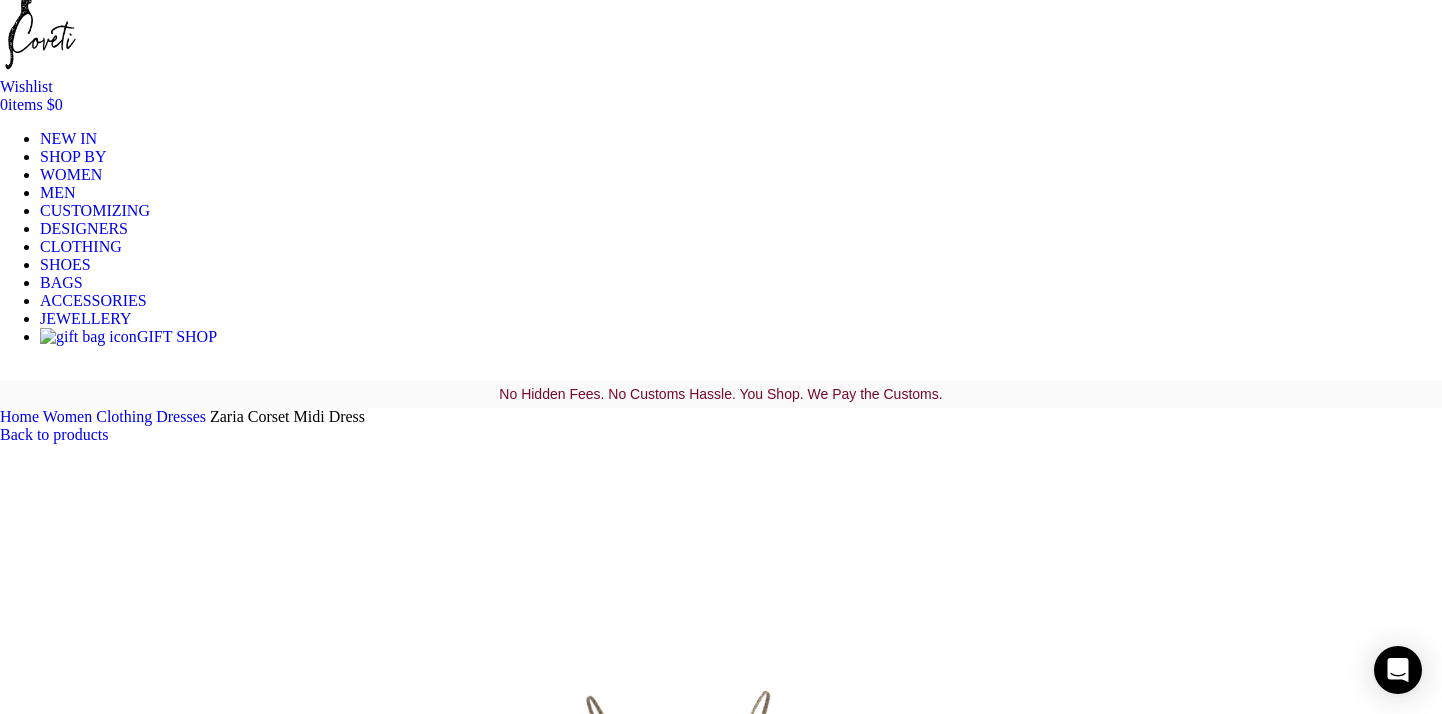 scroll, scrollTop: 0, scrollLeft: 210, axis: horizontal 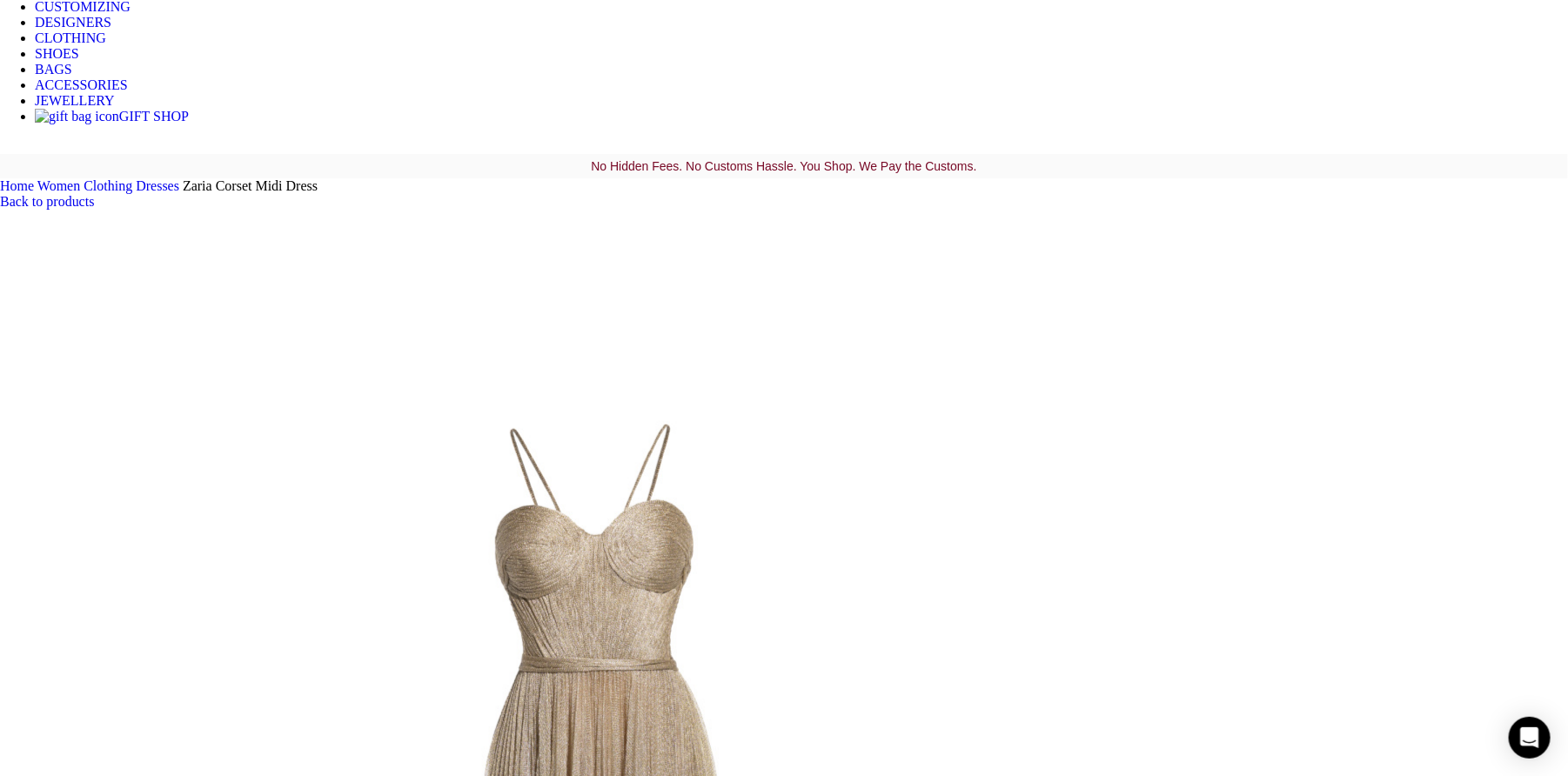 click at bounding box center [270, 1418] 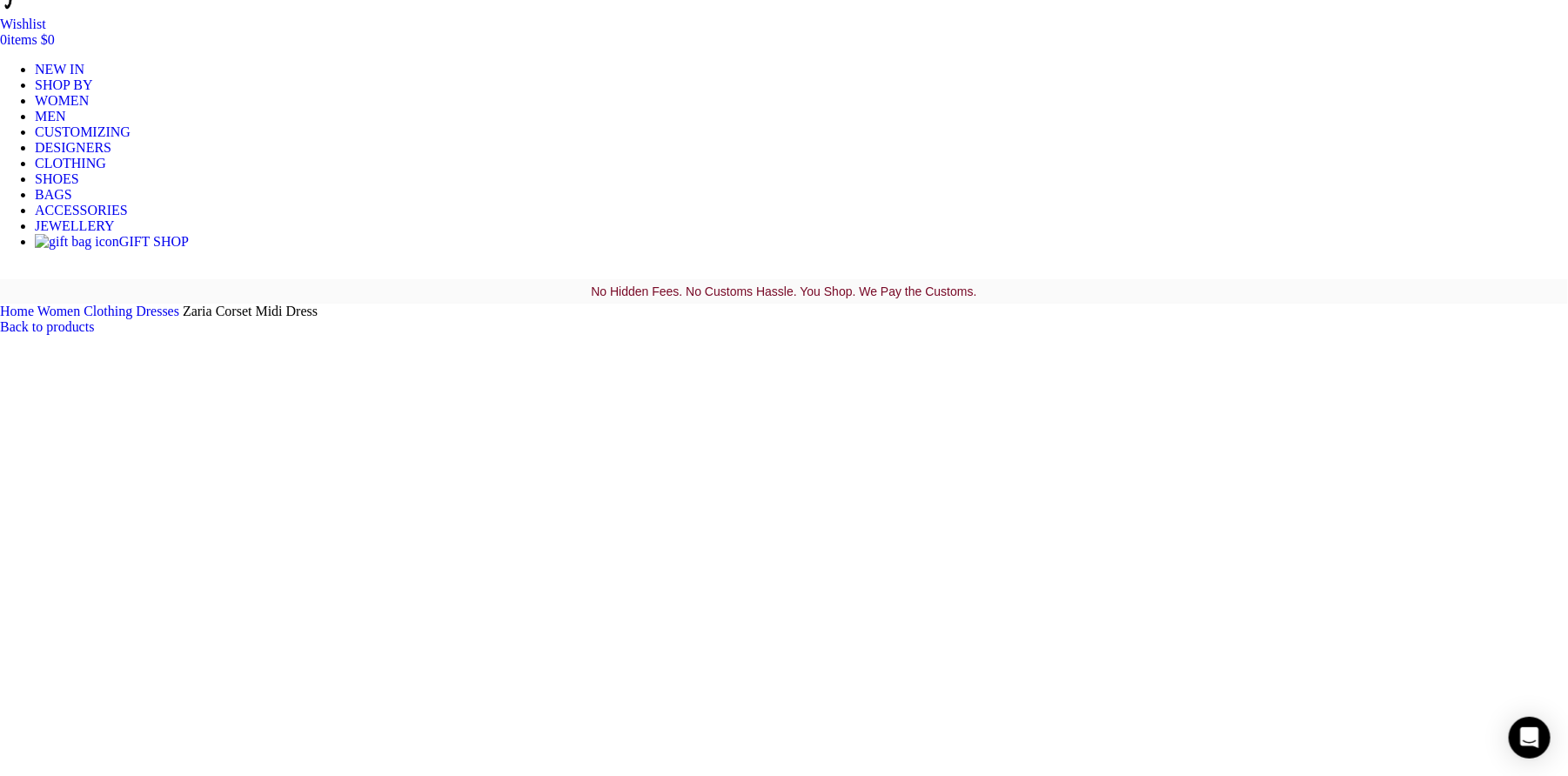 scroll, scrollTop: 257, scrollLeft: 0, axis: vertical 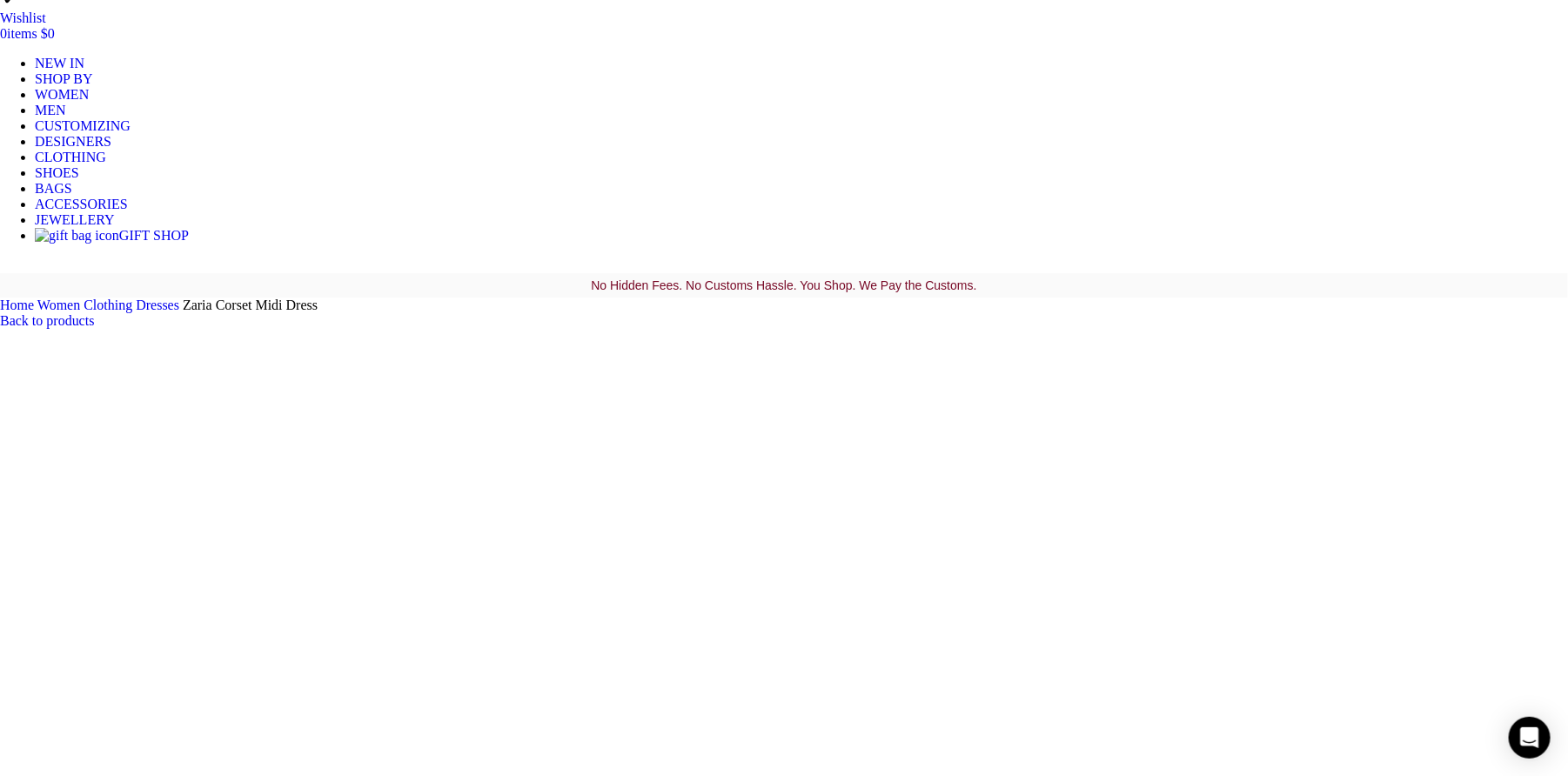 click at bounding box center (270, 1648) 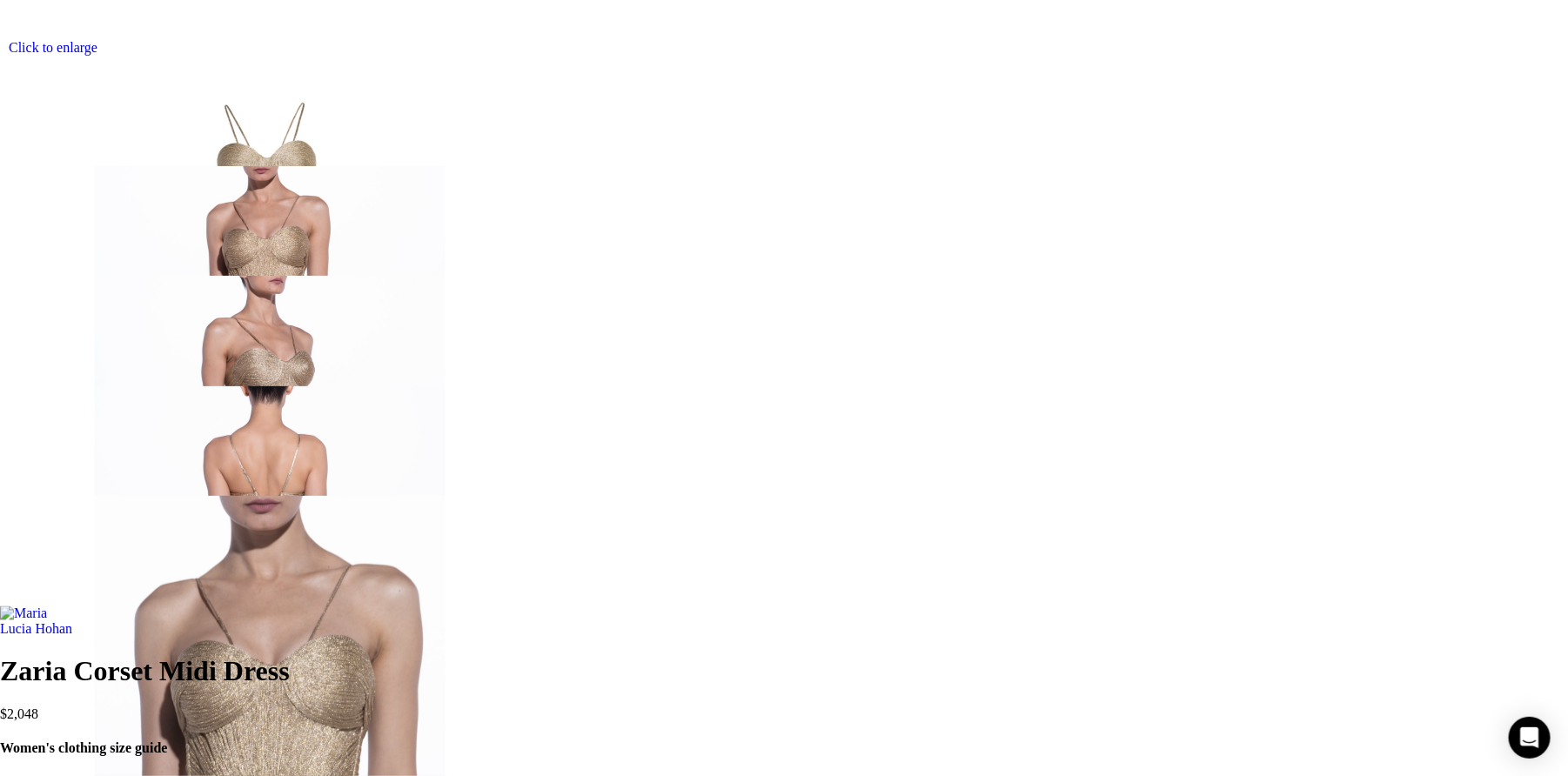 scroll, scrollTop: 1294, scrollLeft: 0, axis: vertical 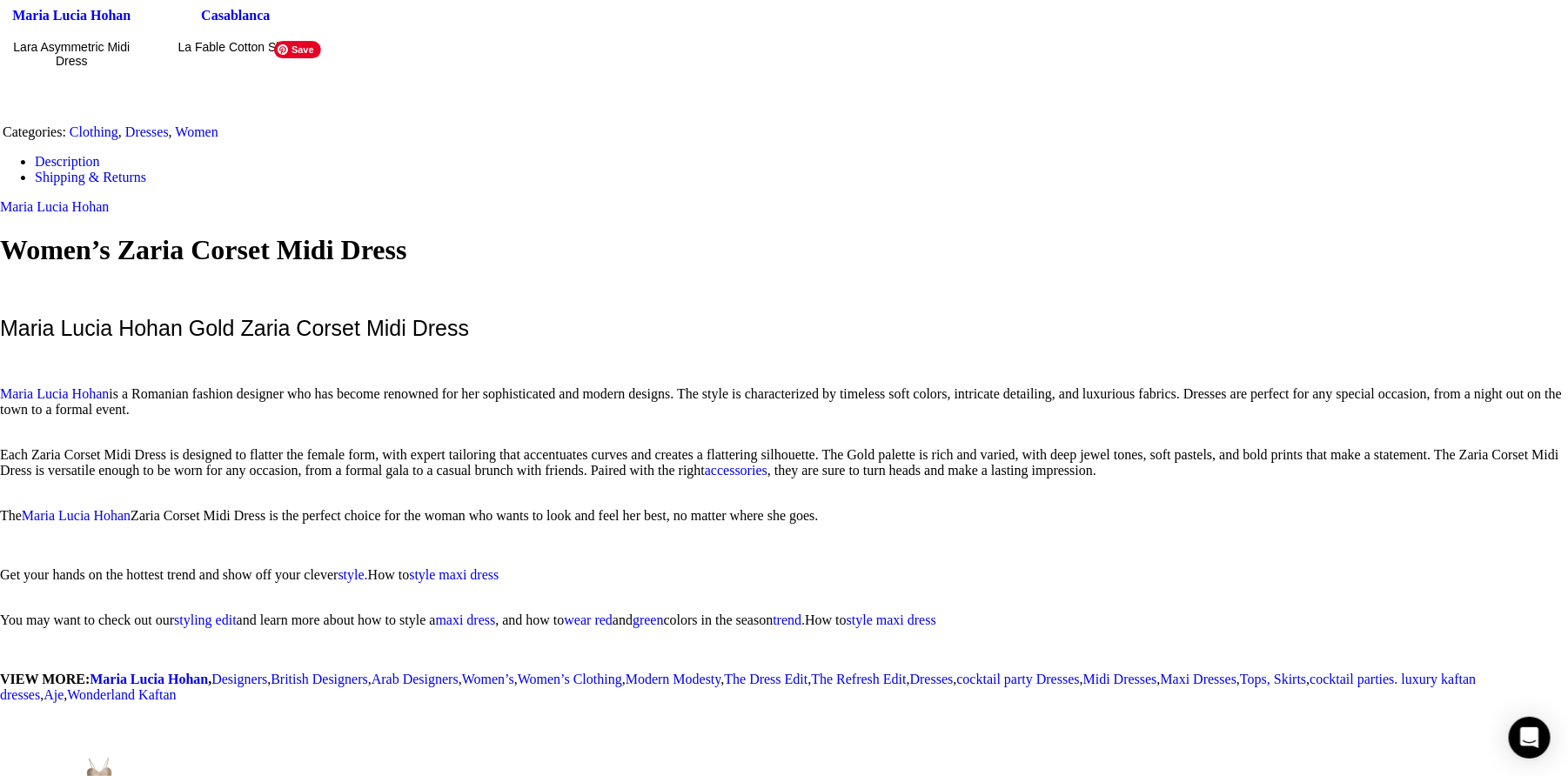 click at bounding box center (93, 1739) 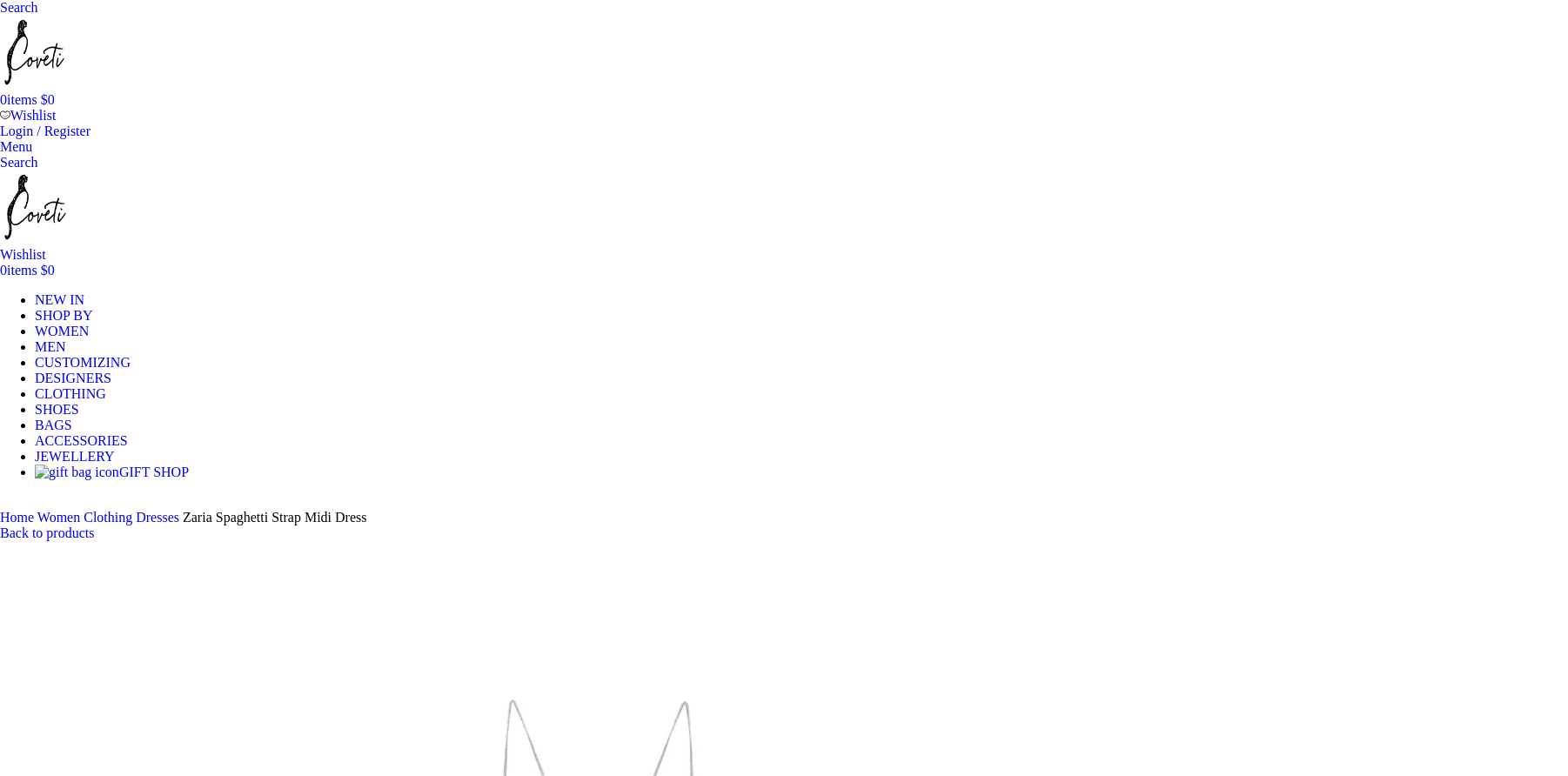 scroll, scrollTop: 0, scrollLeft: 0, axis: both 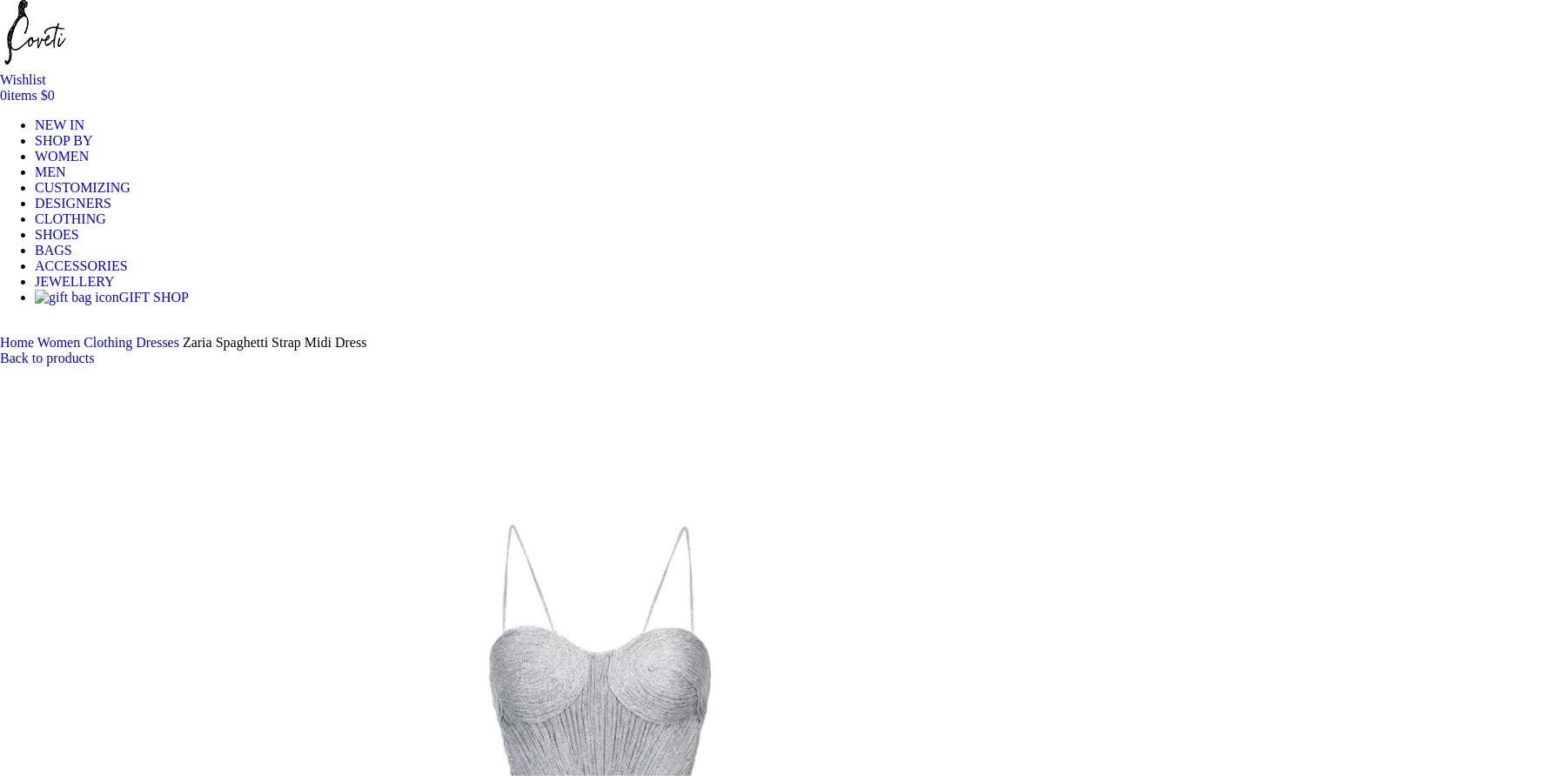 click at bounding box center (270, 6596) 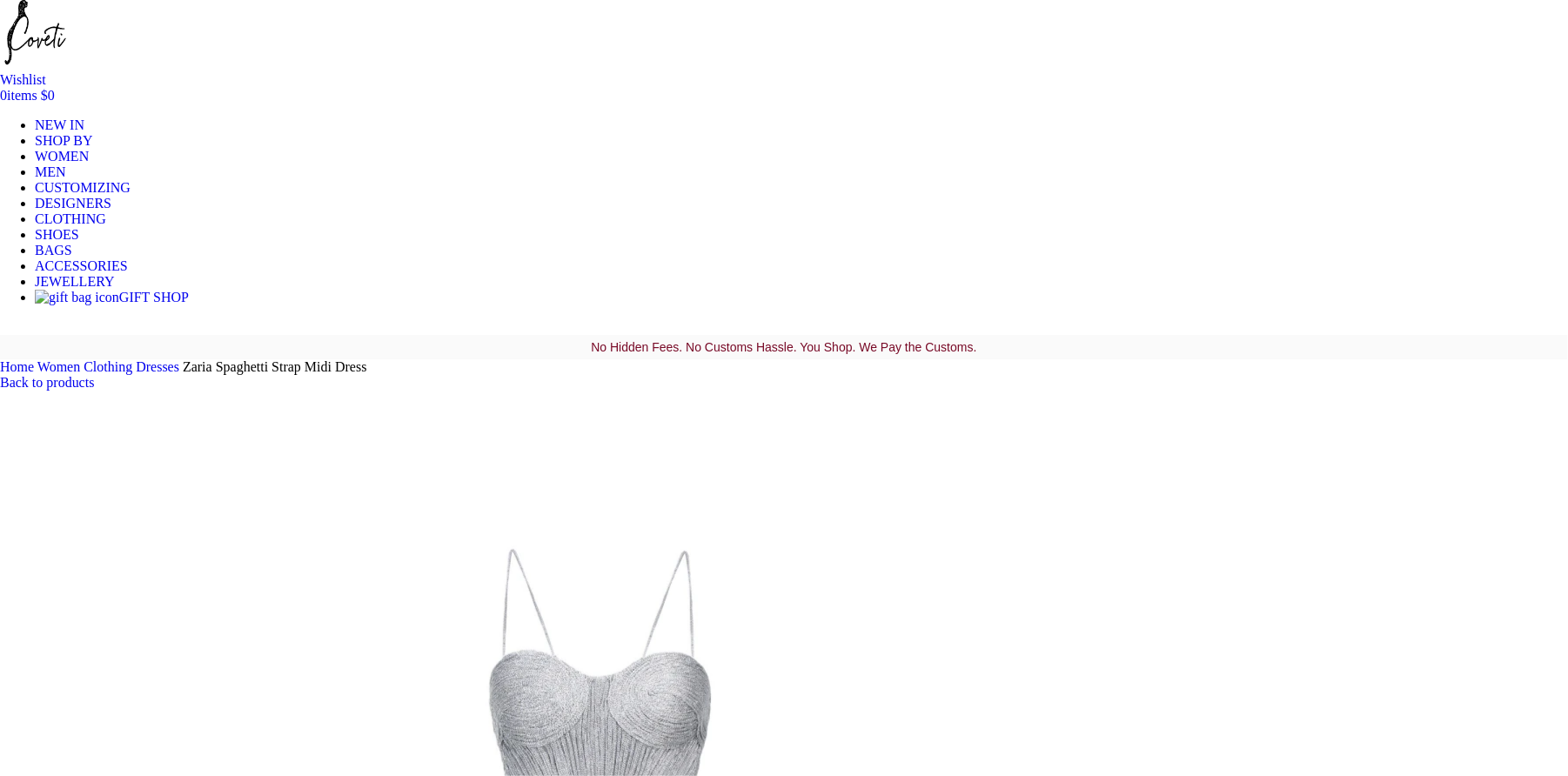 click at bounding box center (270, 7146) 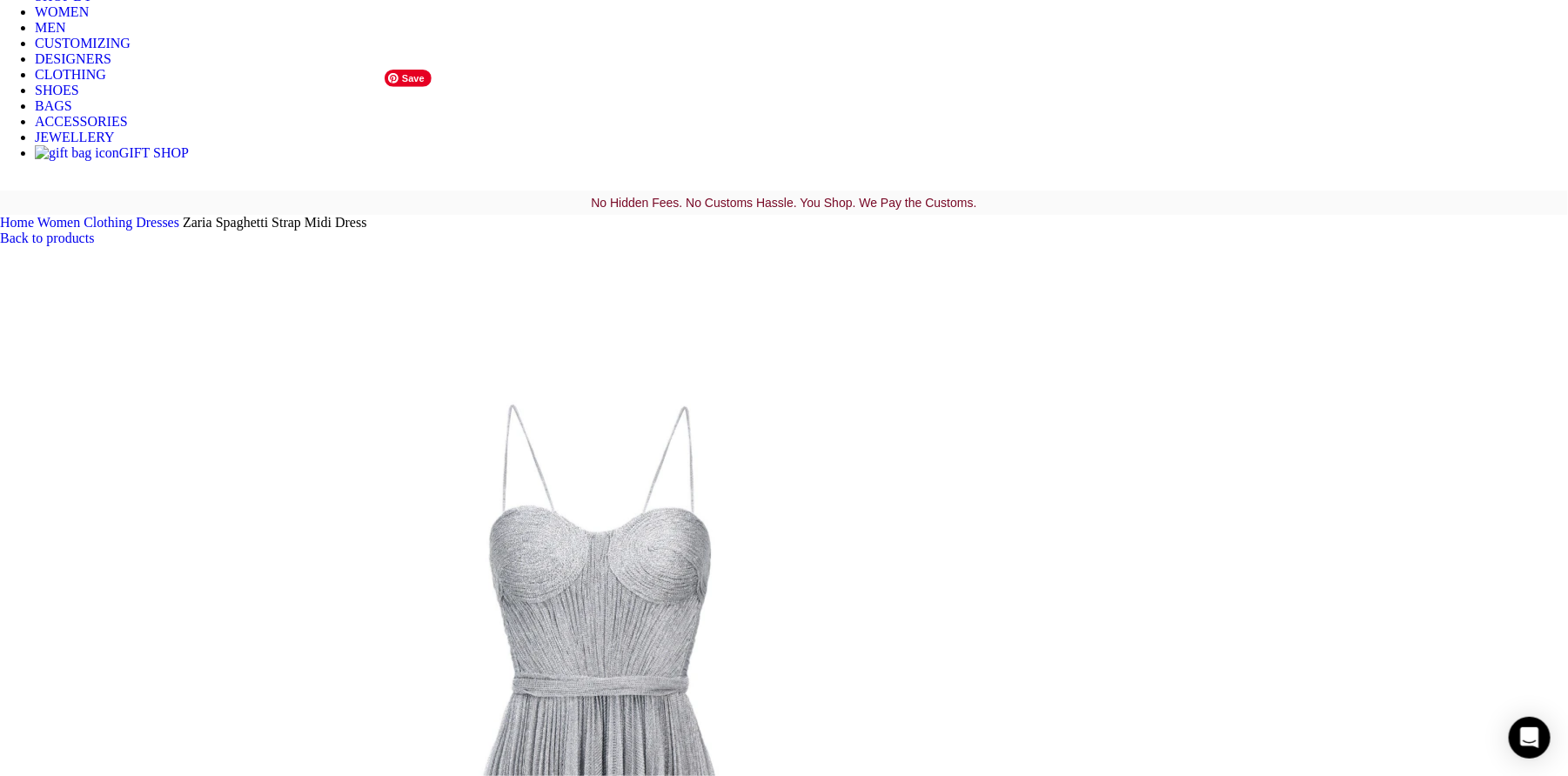 scroll, scrollTop: 332, scrollLeft: 0, axis: vertical 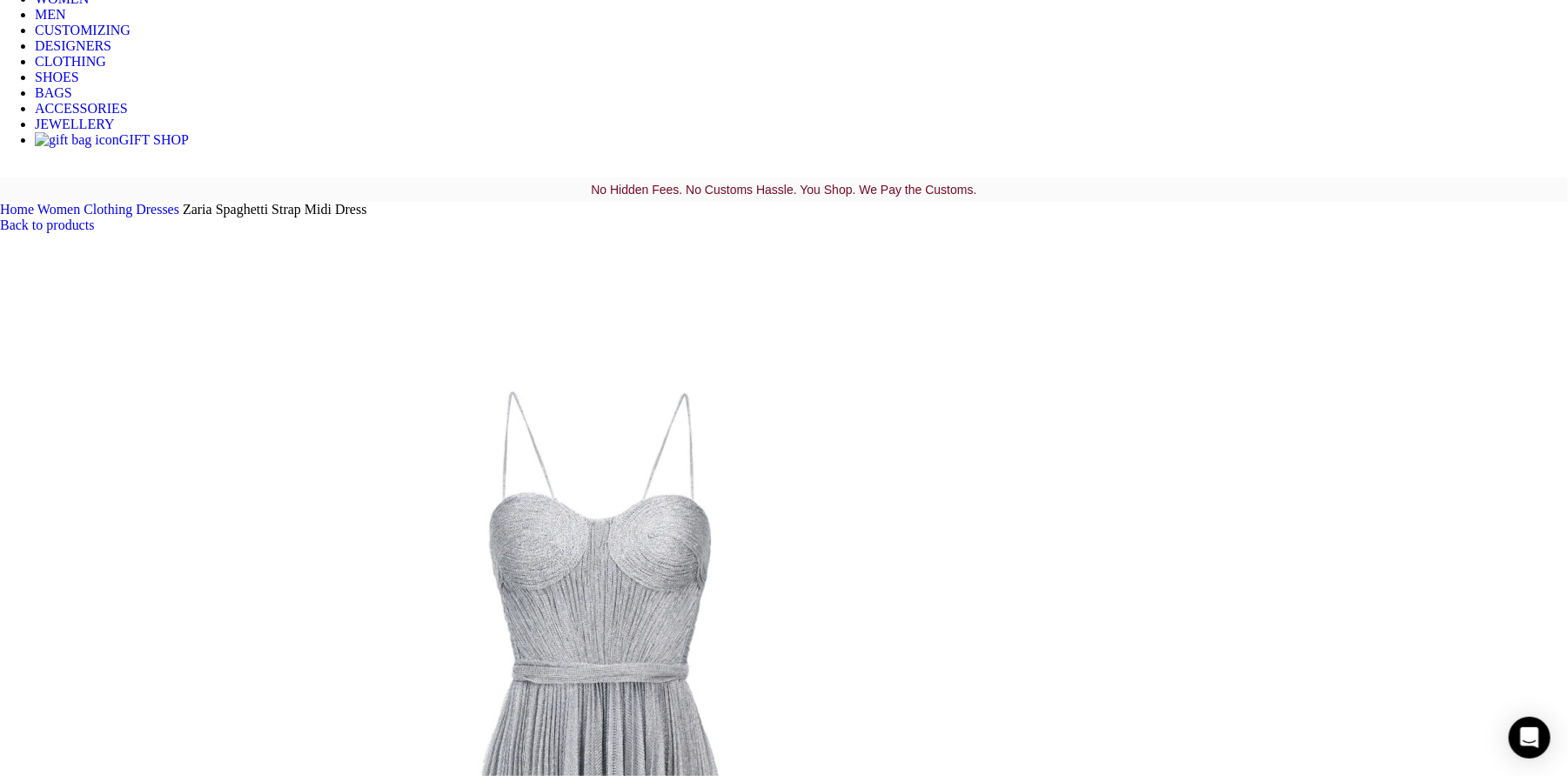 click at bounding box center (270, 1332) 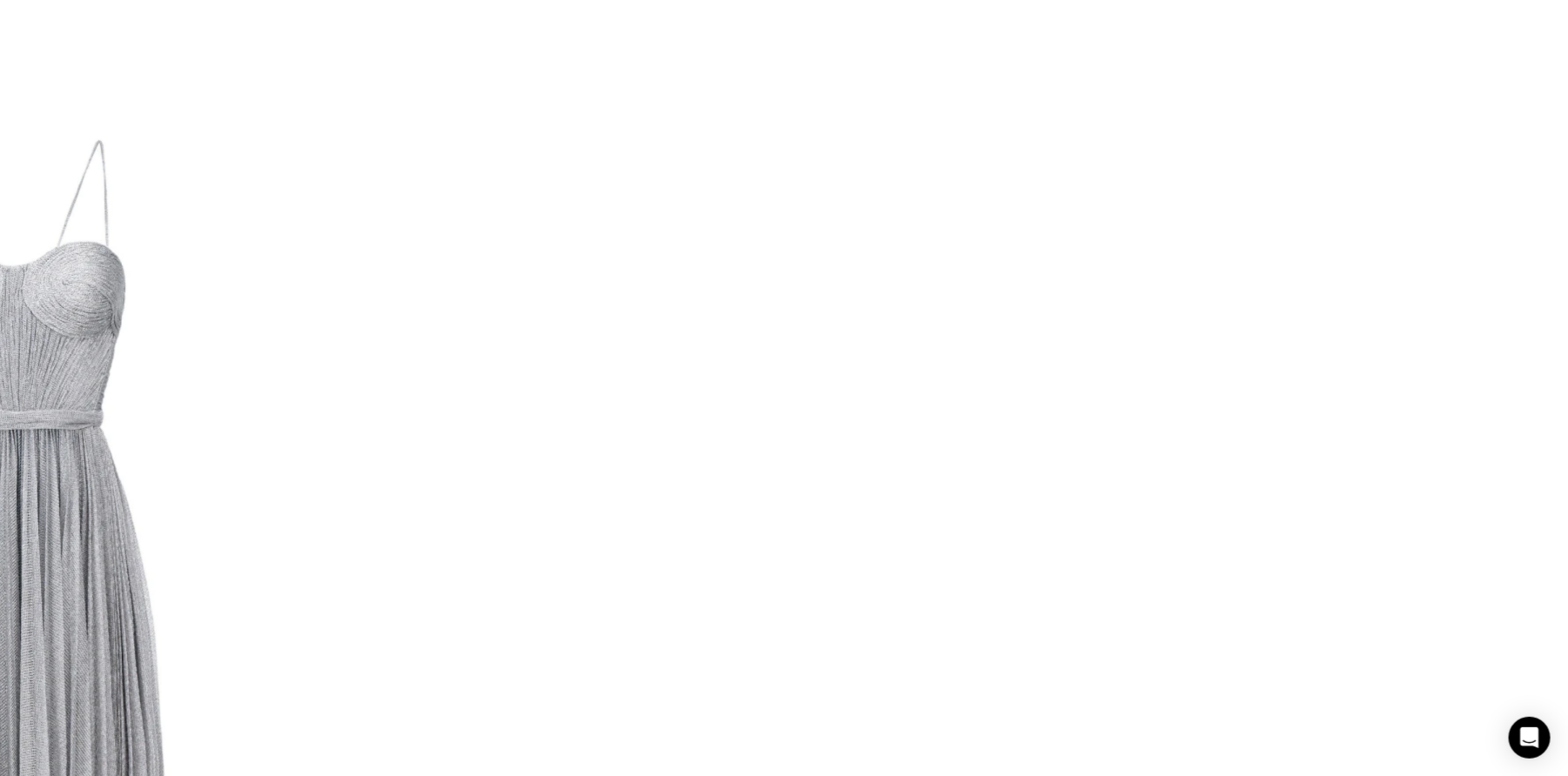 scroll, scrollTop: 592, scrollLeft: 0, axis: vertical 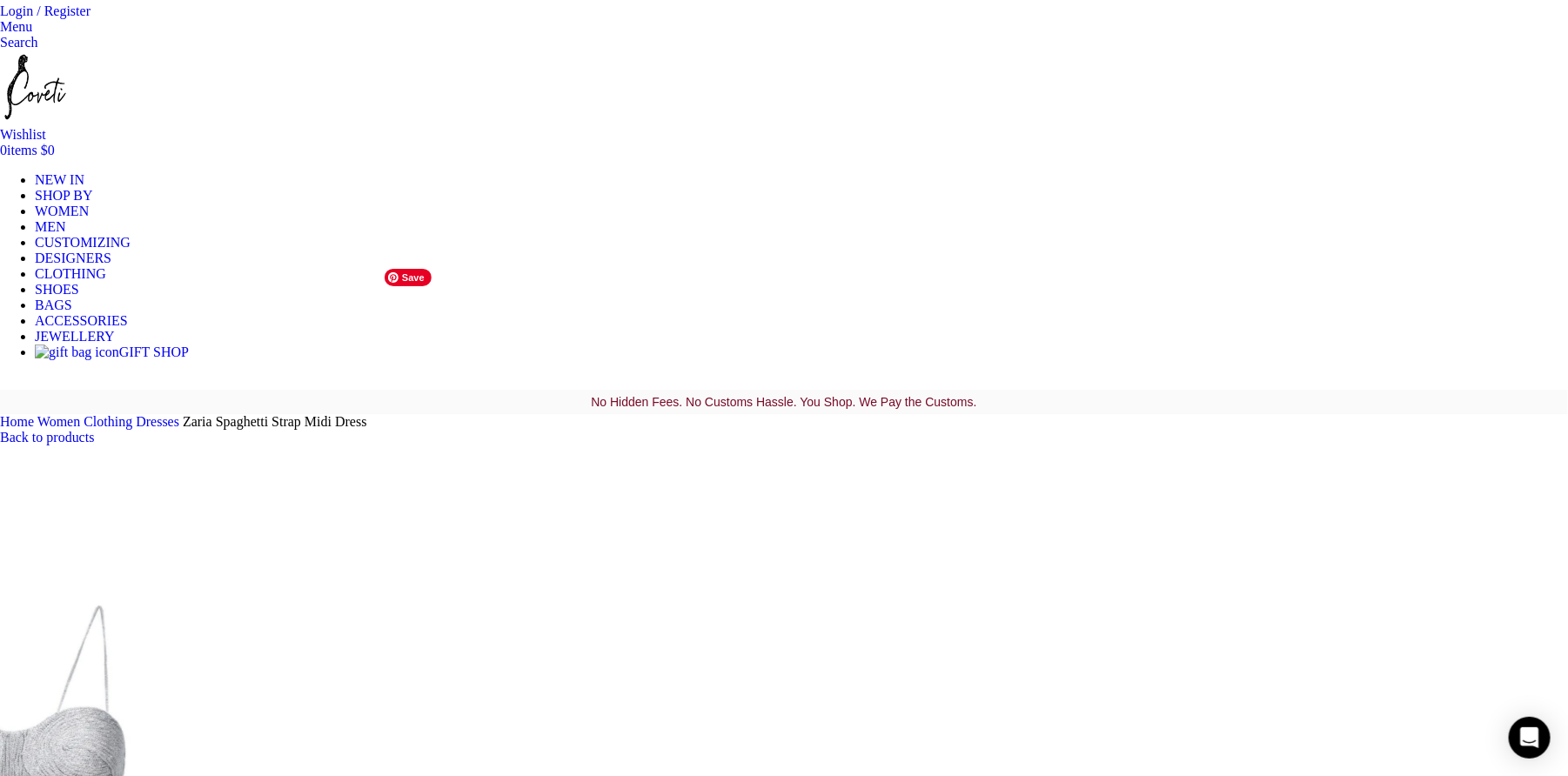 click at bounding box center [784, 1157] 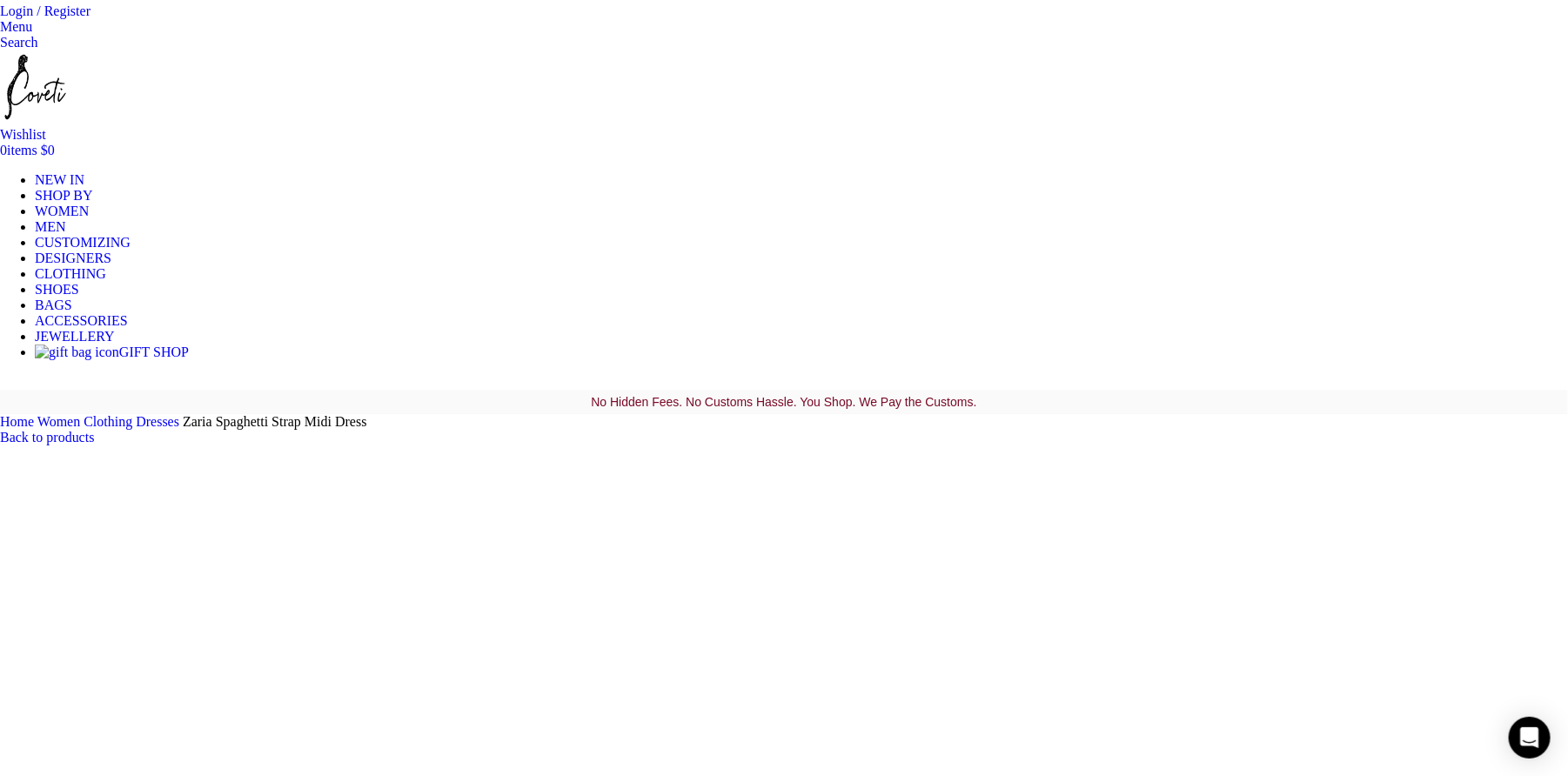 click at bounding box center [784, 1157] 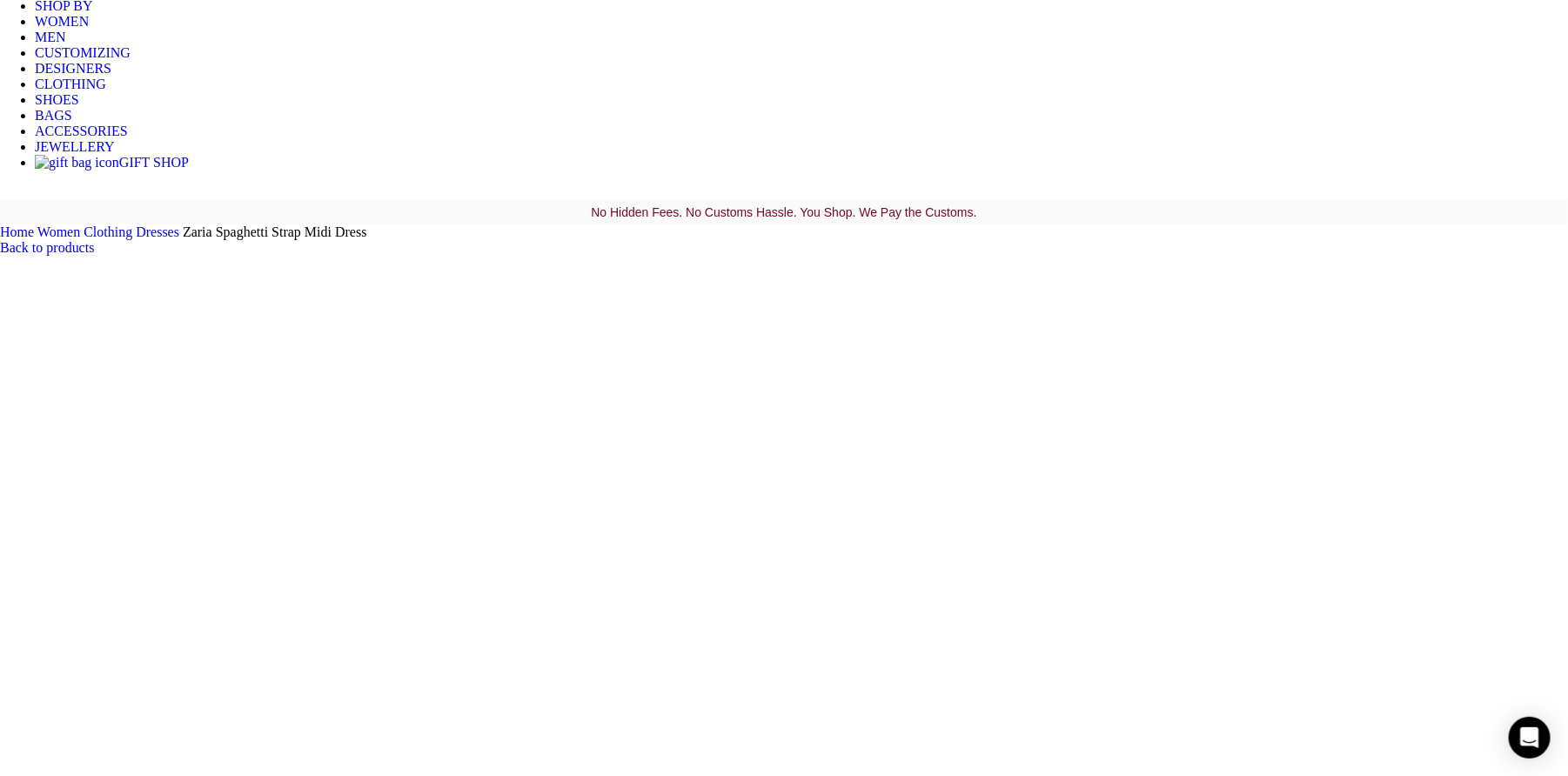 scroll, scrollTop: 360, scrollLeft: 0, axis: vertical 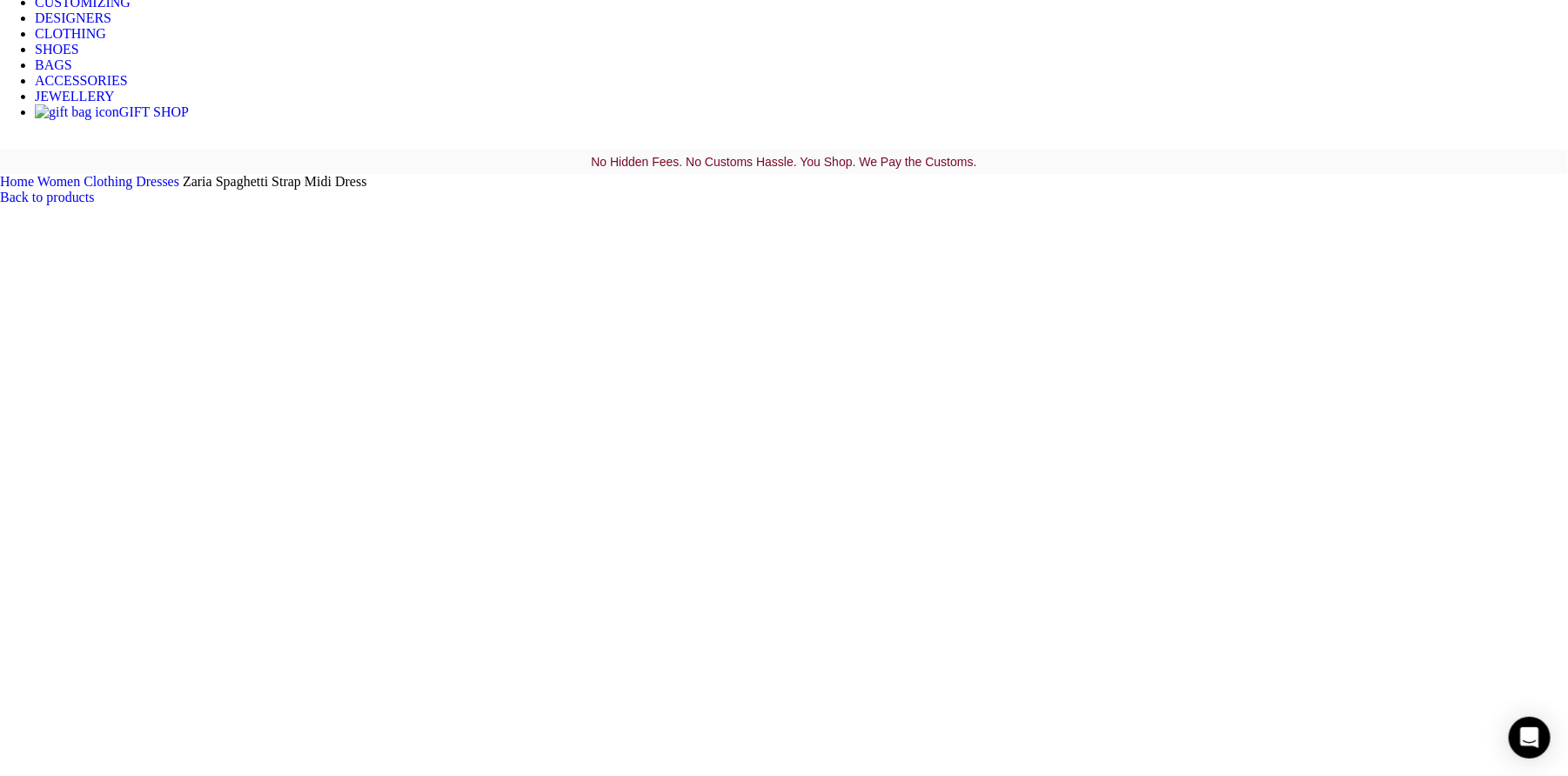 click at bounding box center (270, 1304) 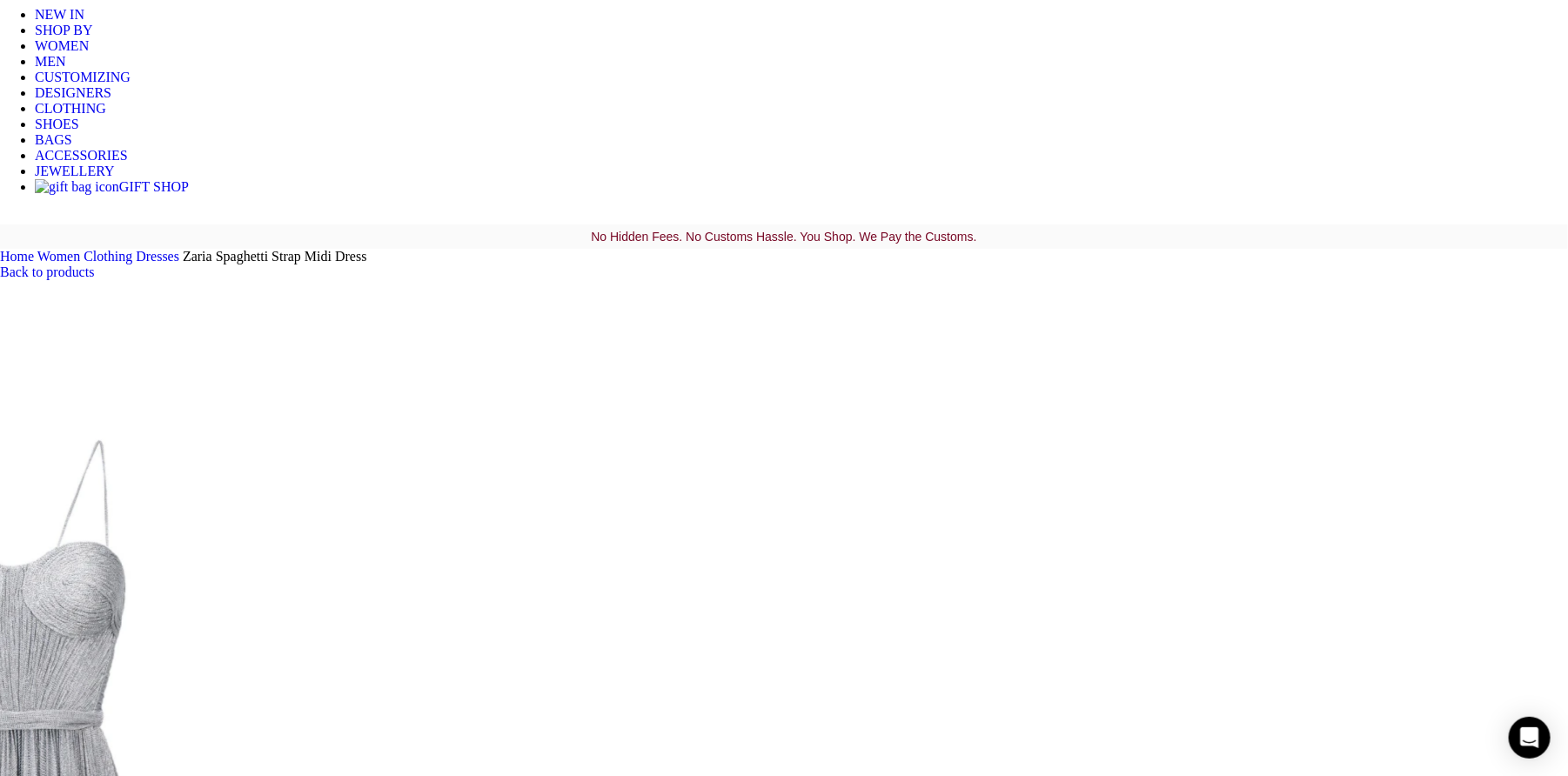 scroll, scrollTop: 274, scrollLeft: 0, axis: vertical 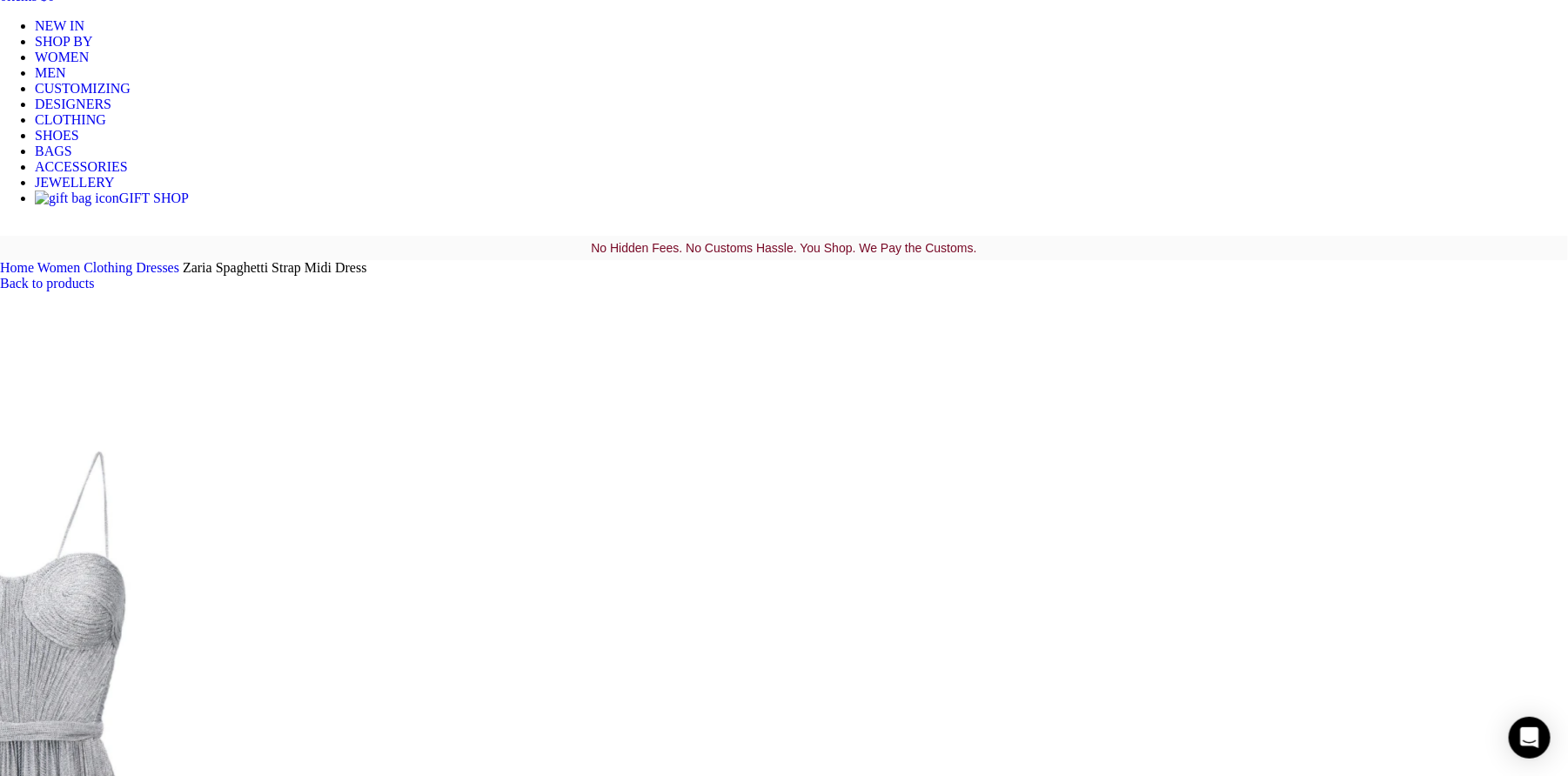 click at bounding box center (270, 1720) 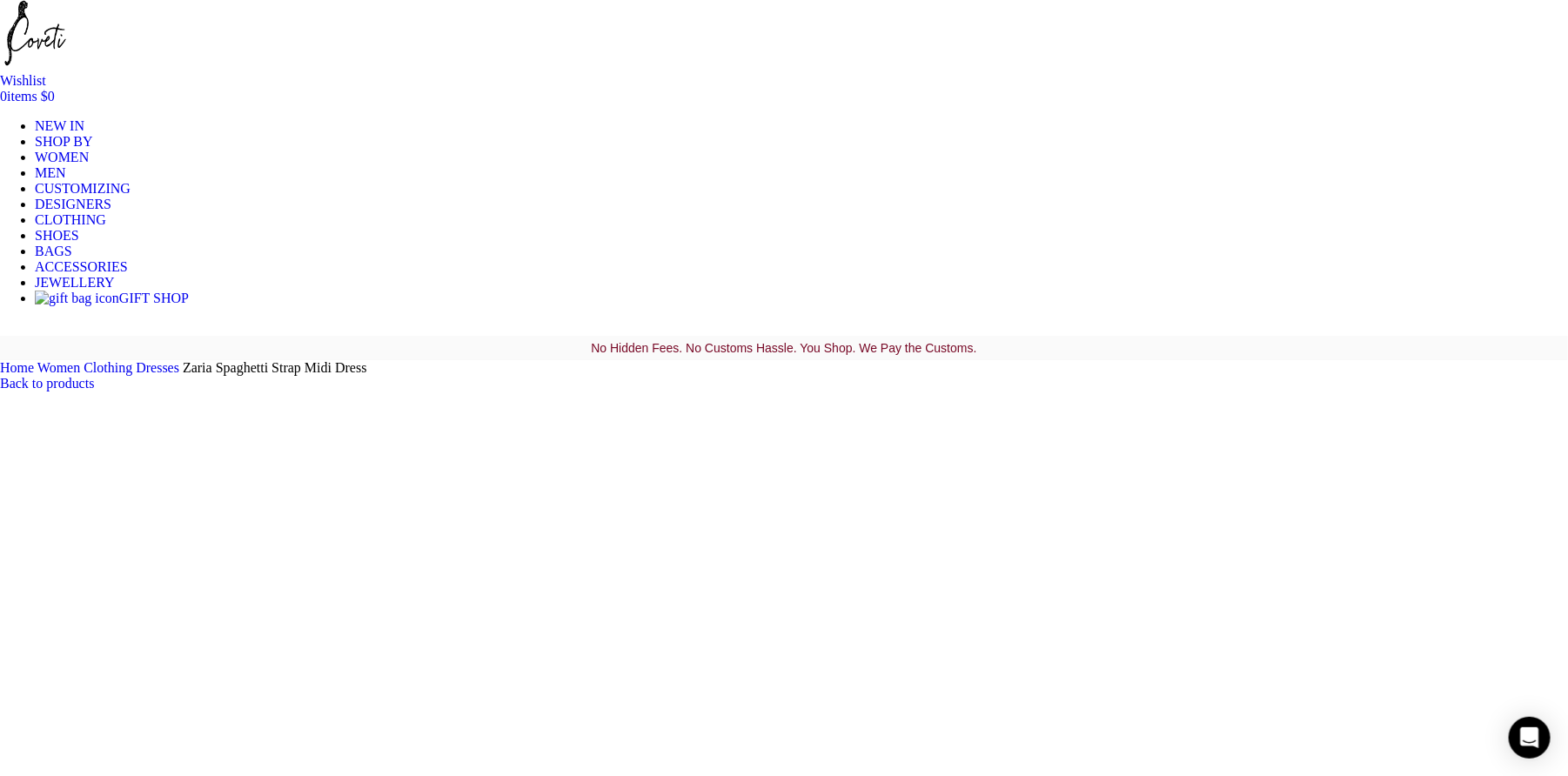 scroll, scrollTop: 157, scrollLeft: 0, axis: vertical 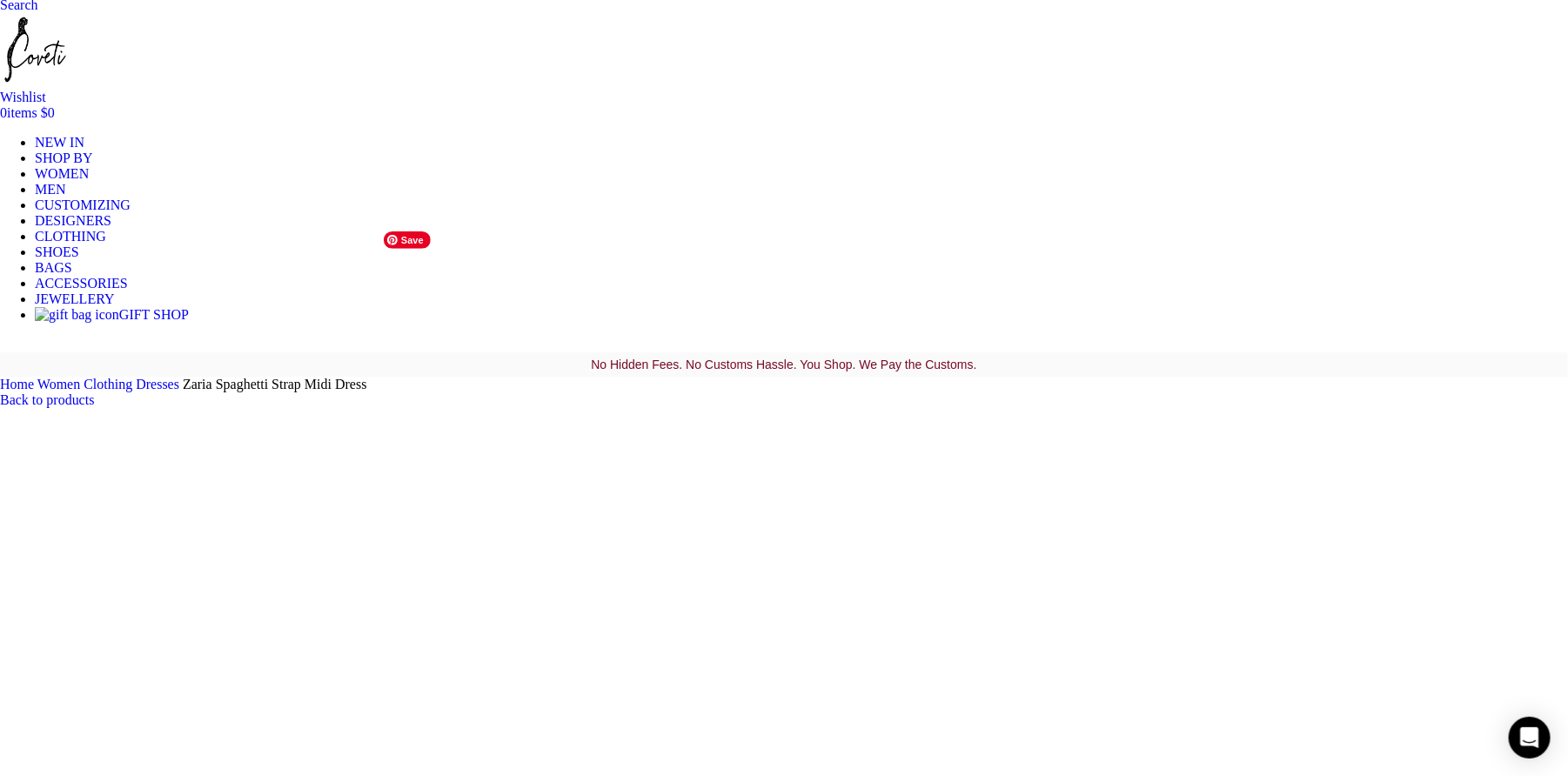 click at bounding box center (-1742, 5296) 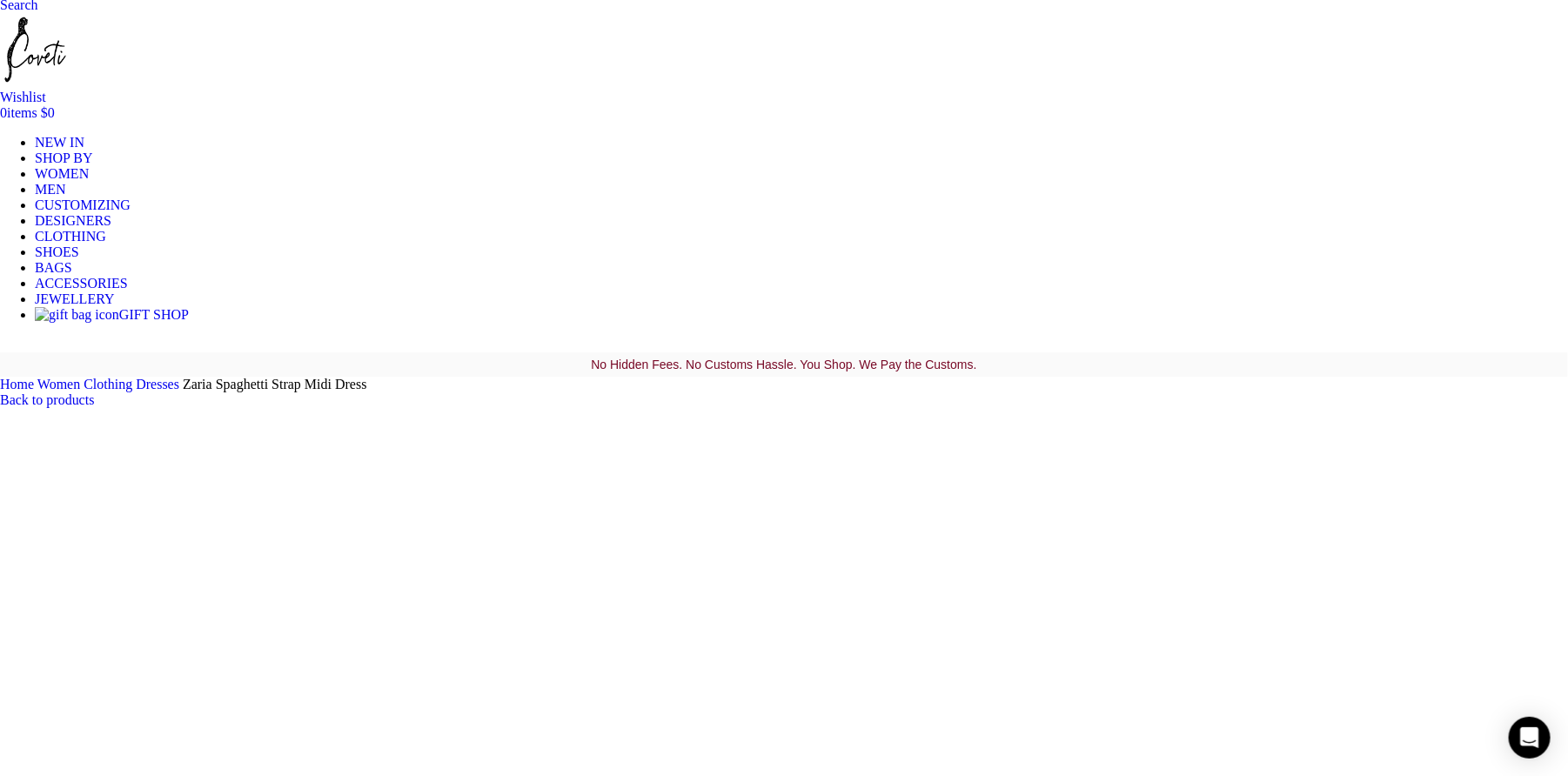 scroll, scrollTop: 0, scrollLeft: 549, axis: horizontal 